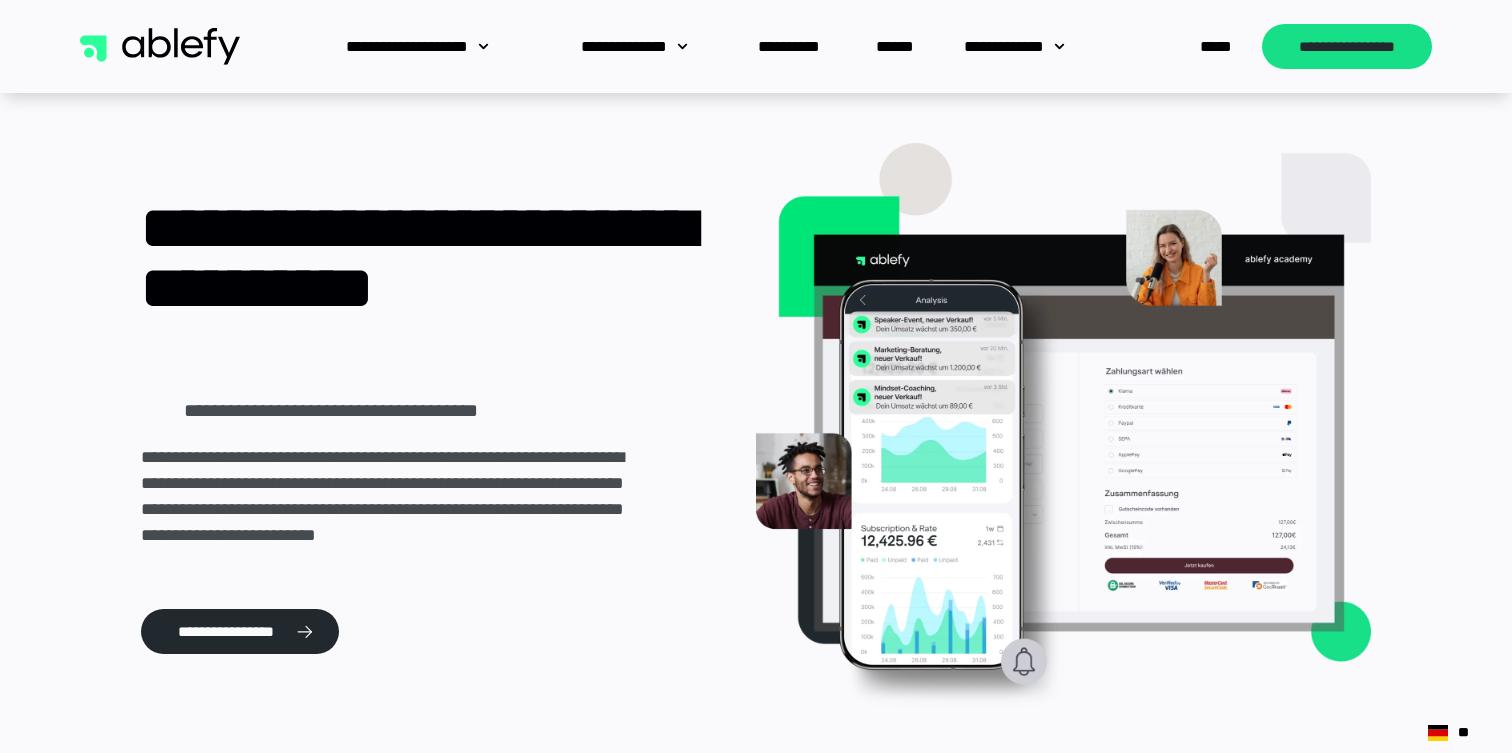 scroll, scrollTop: 91, scrollLeft: 0, axis: vertical 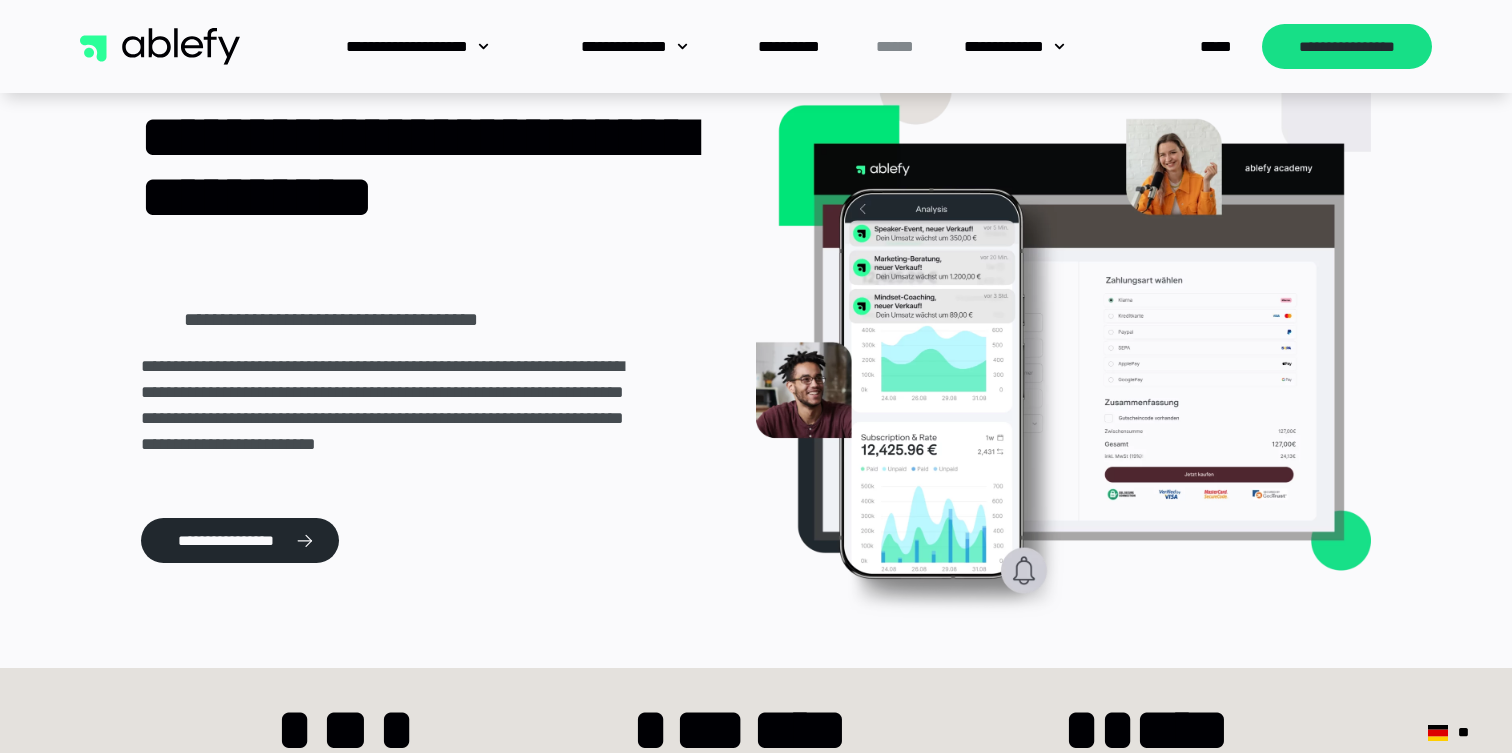 click on "******" 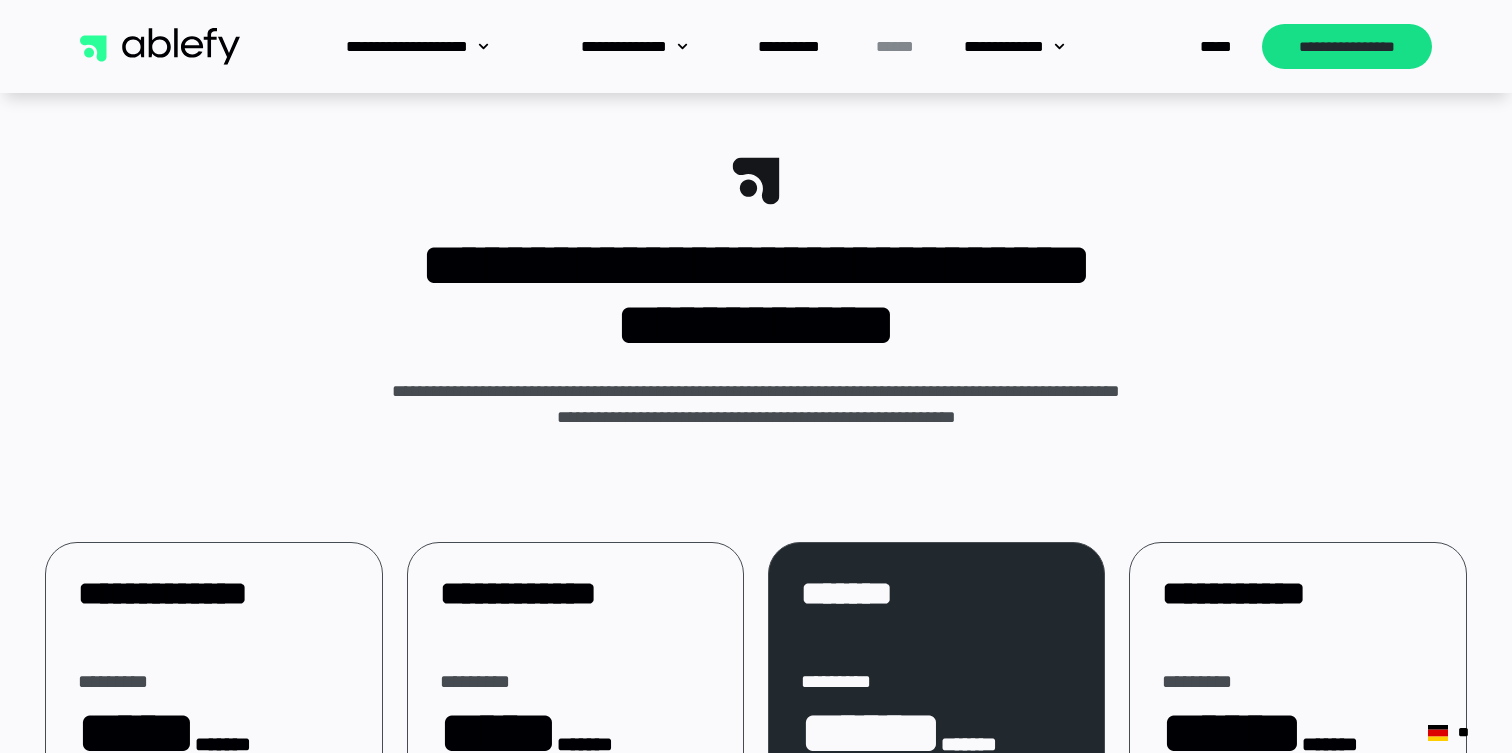 scroll, scrollTop: 0, scrollLeft: 0, axis: both 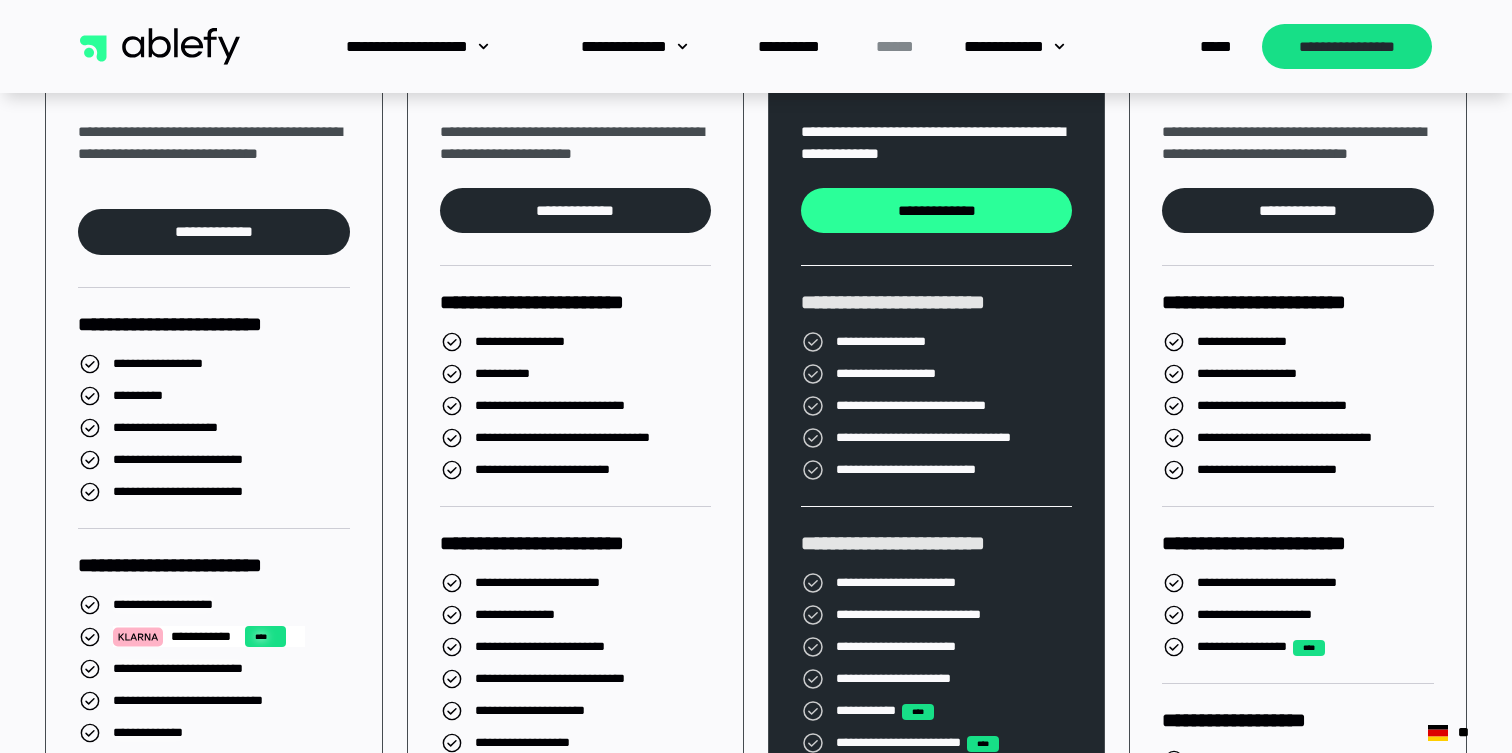 click on "**********" at bounding box center (755, 552) 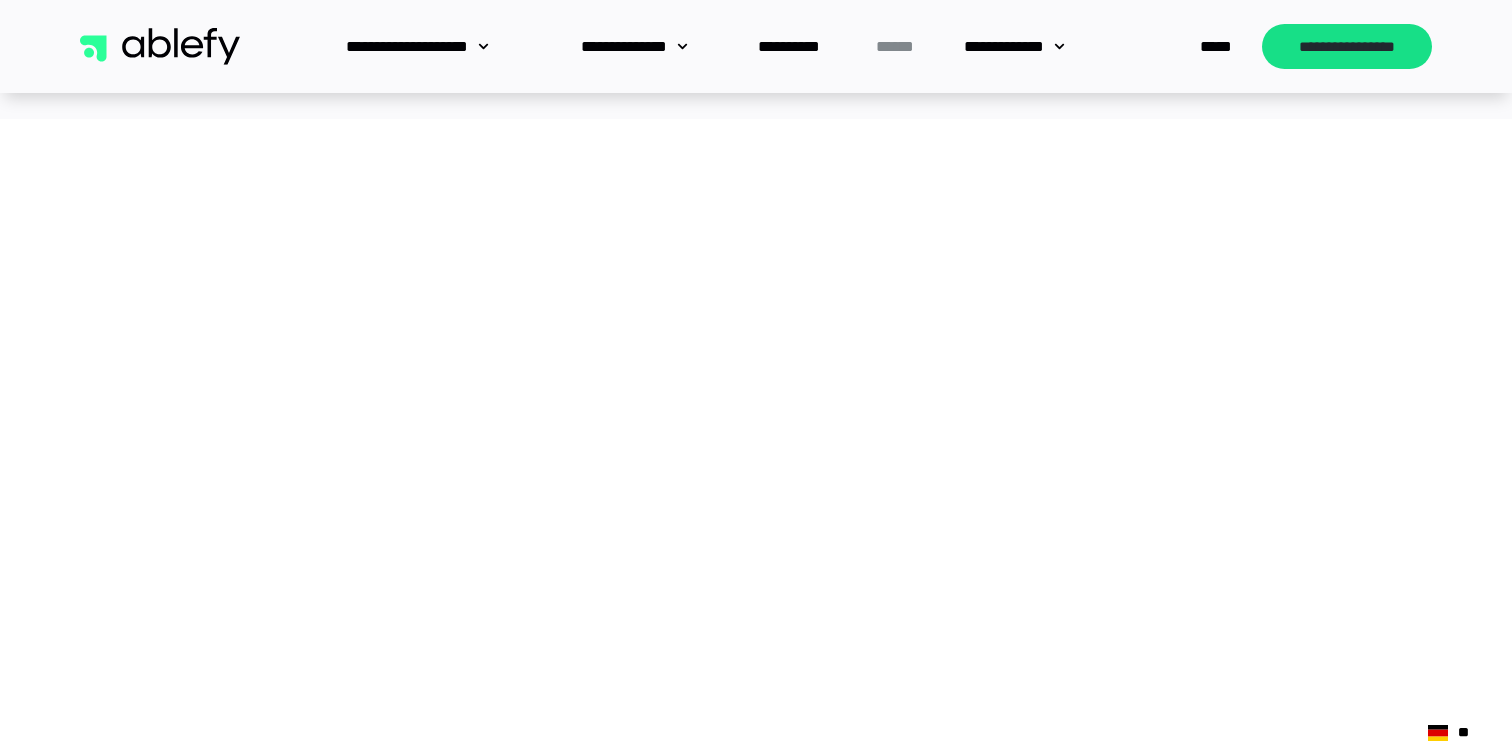 scroll, scrollTop: 2027, scrollLeft: 0, axis: vertical 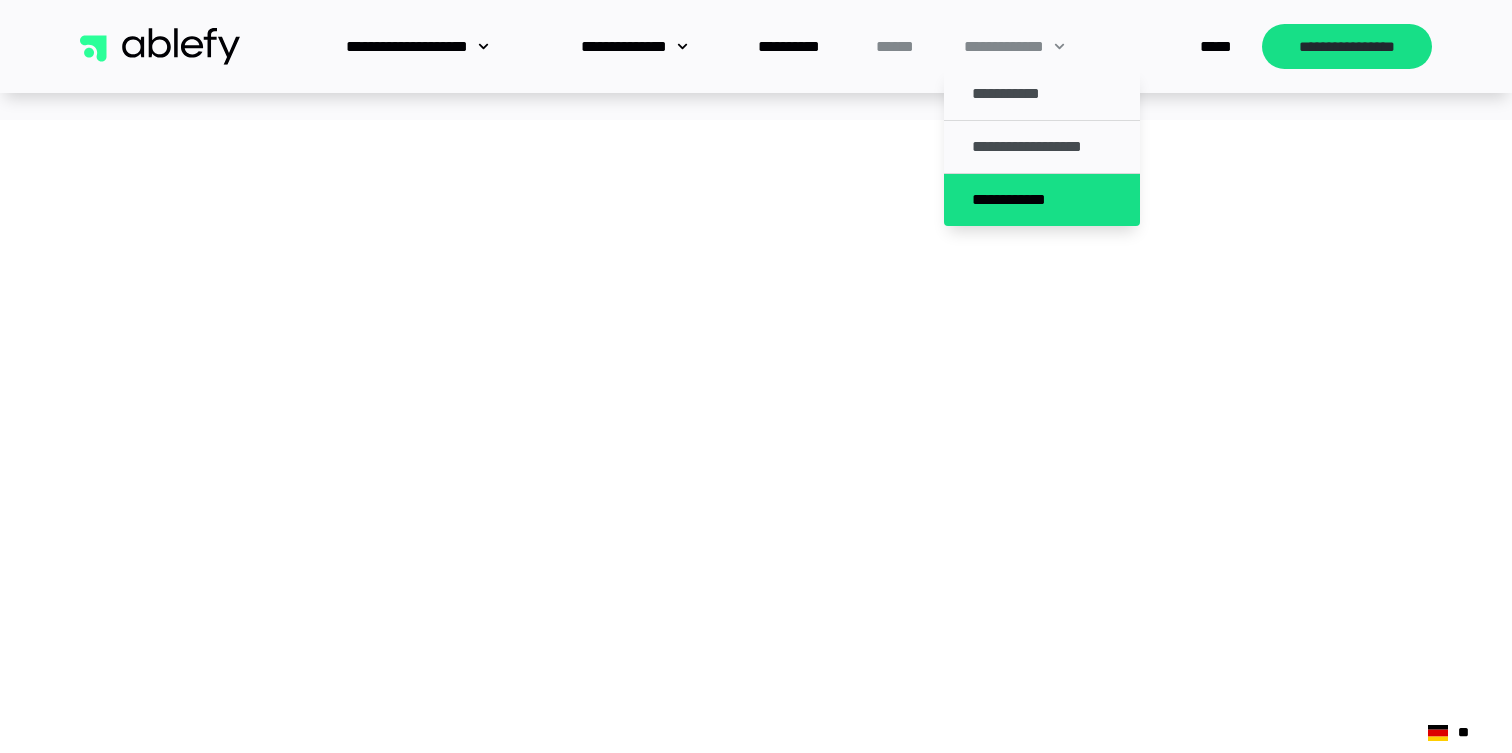 click on "**********" 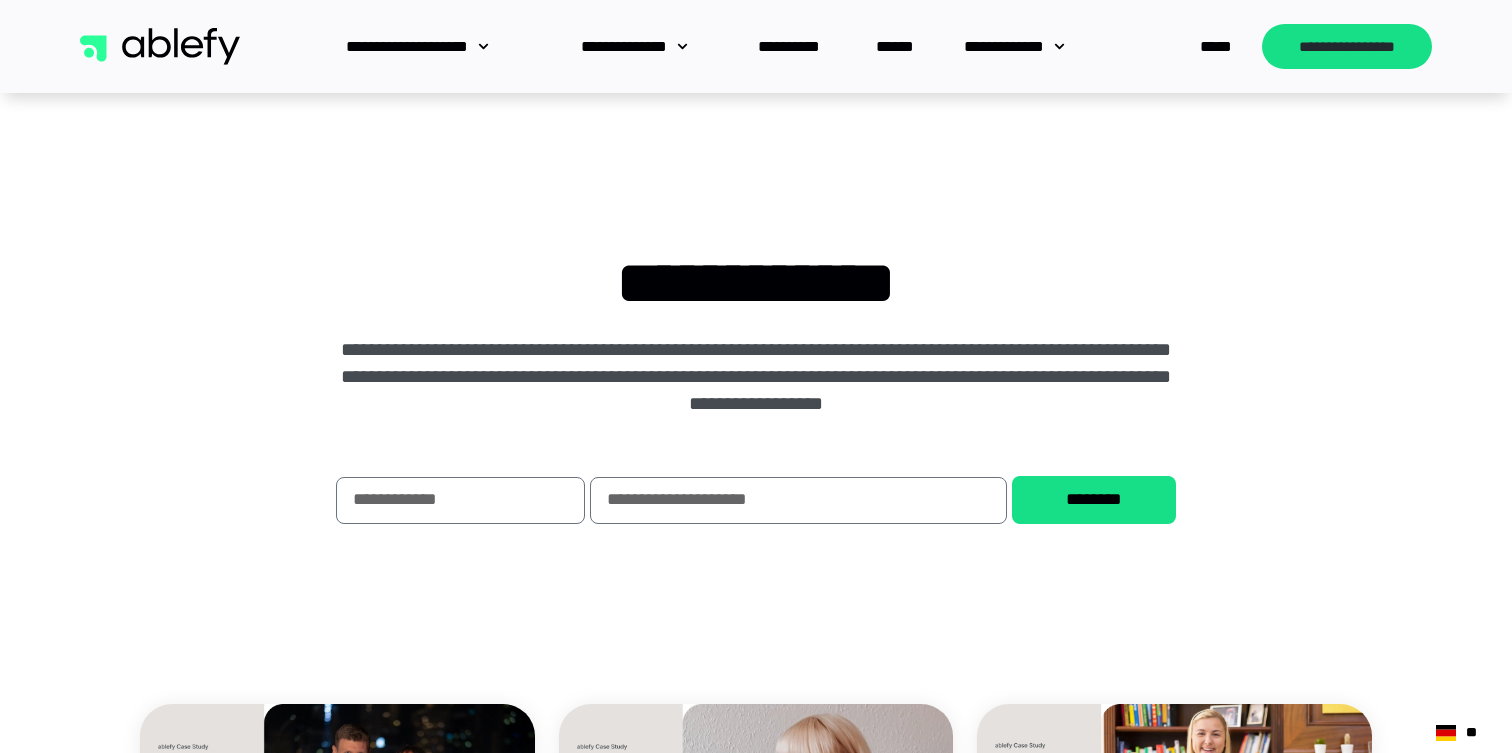 scroll, scrollTop: 0, scrollLeft: 0, axis: both 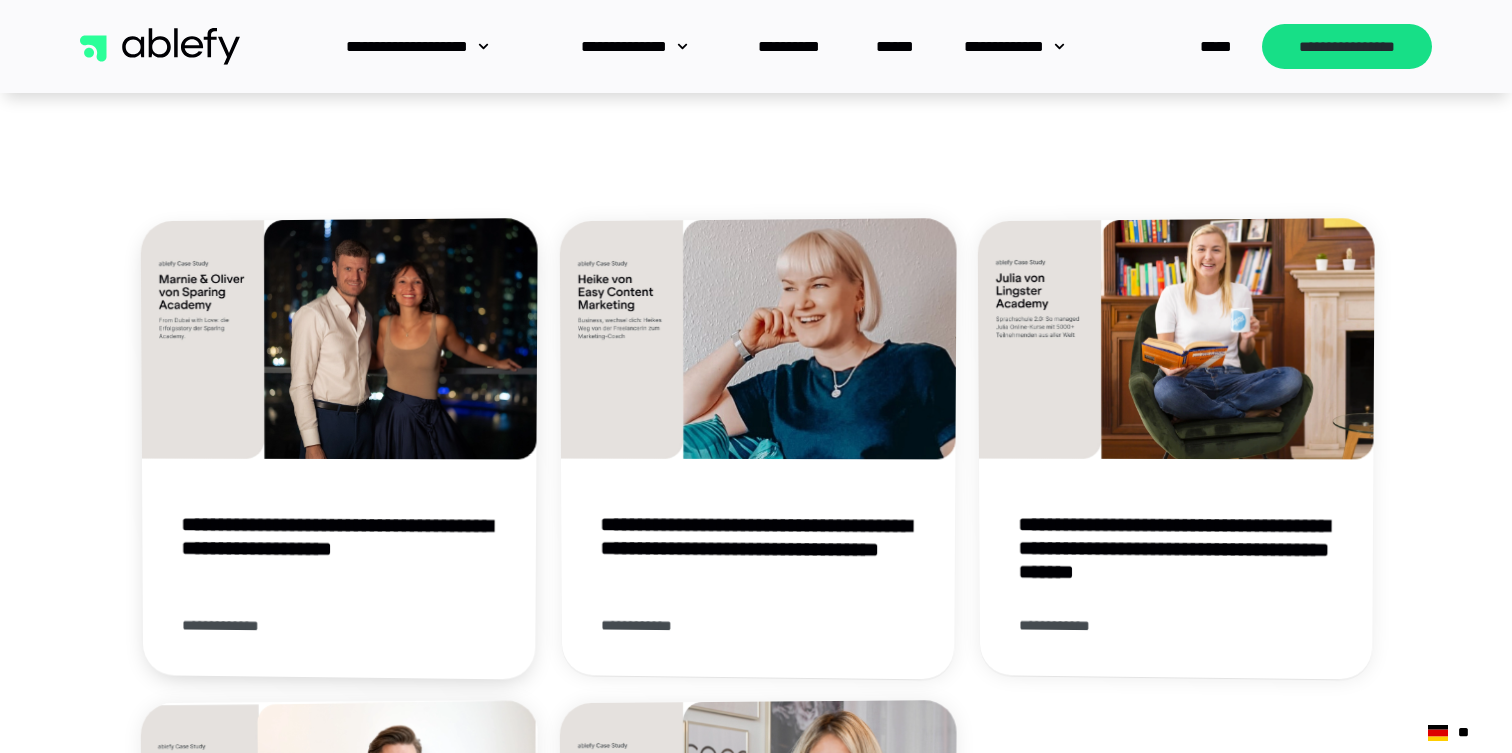 click on "**********" 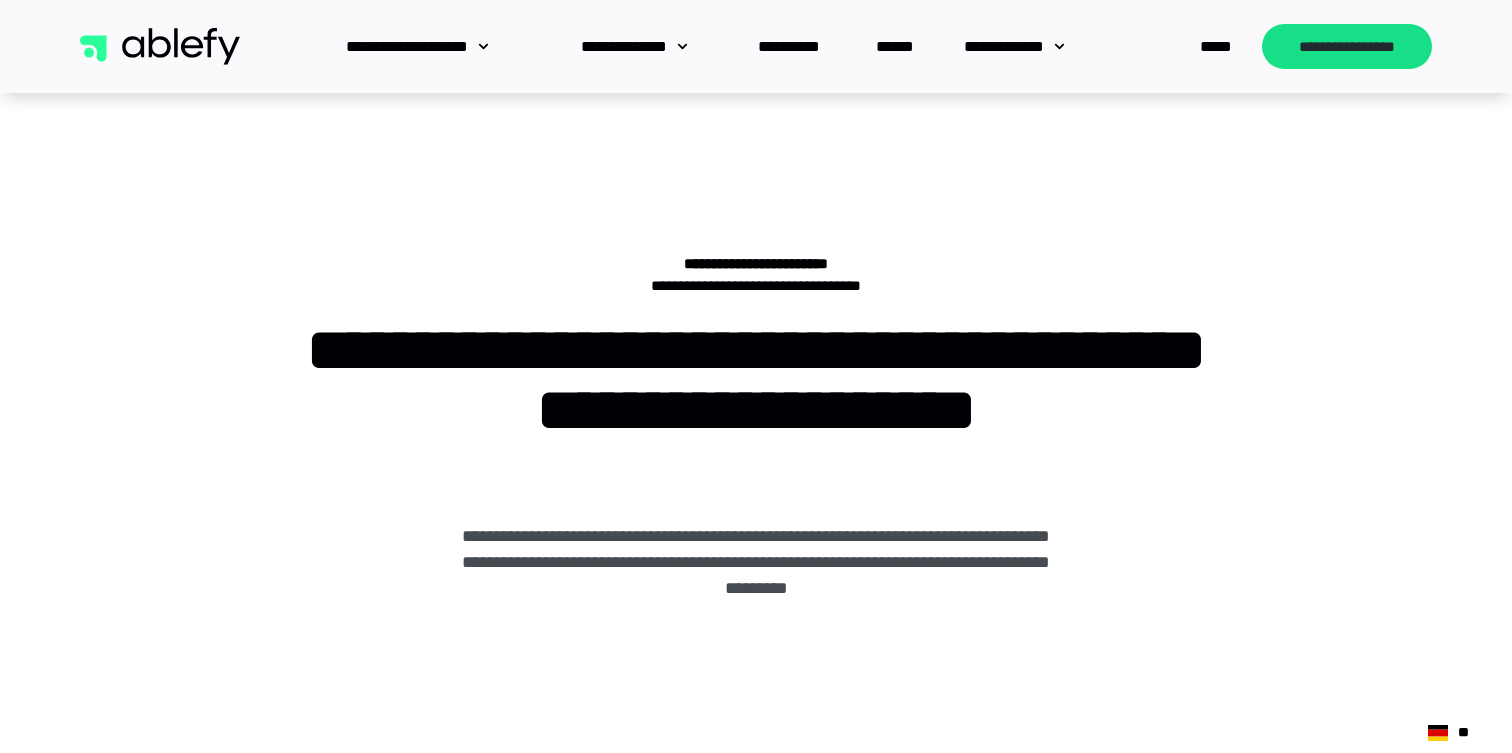 scroll, scrollTop: 0, scrollLeft: 0, axis: both 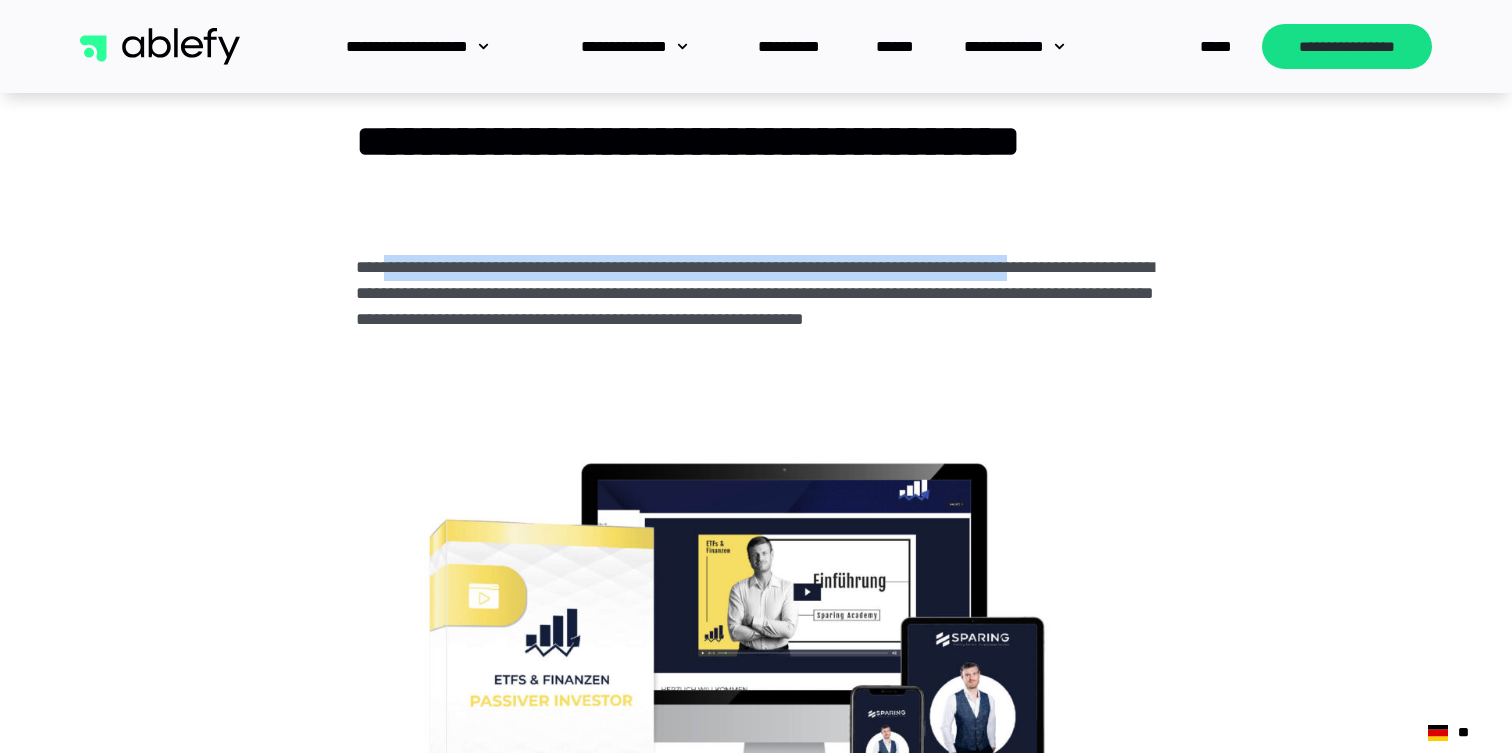 drag, startPoint x: 389, startPoint y: 263, endPoint x: 1173, endPoint y: 268, distance: 784.0159 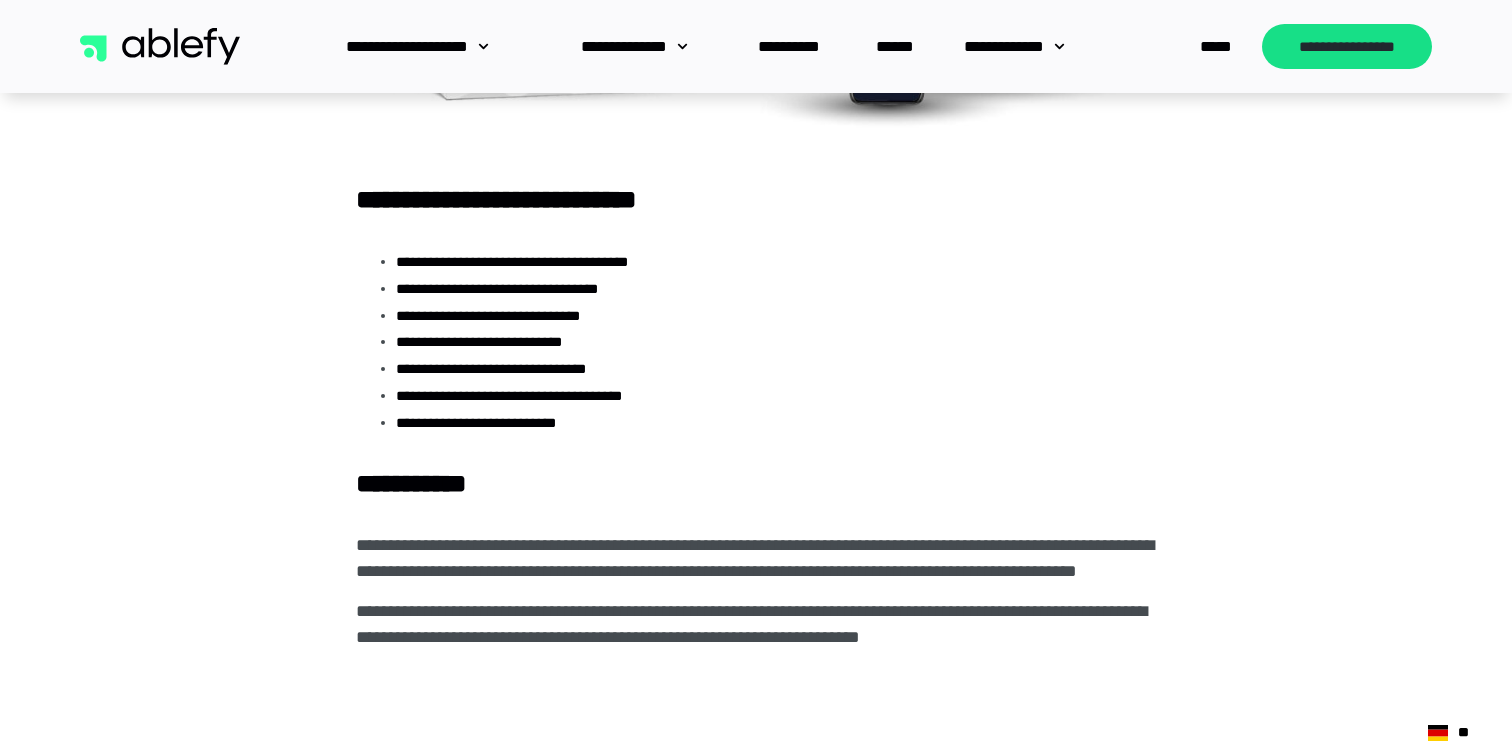 scroll, scrollTop: 5248, scrollLeft: 0, axis: vertical 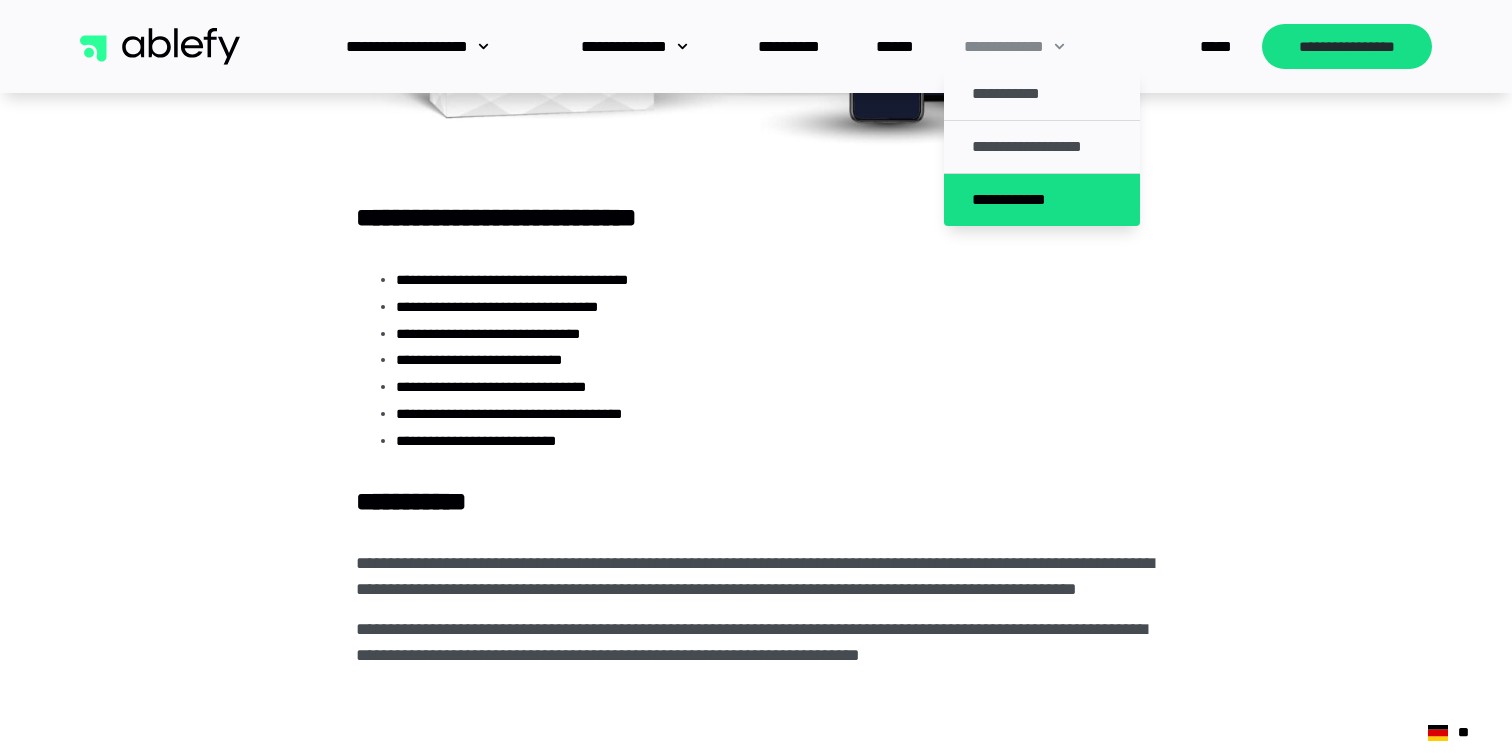click on "**********" 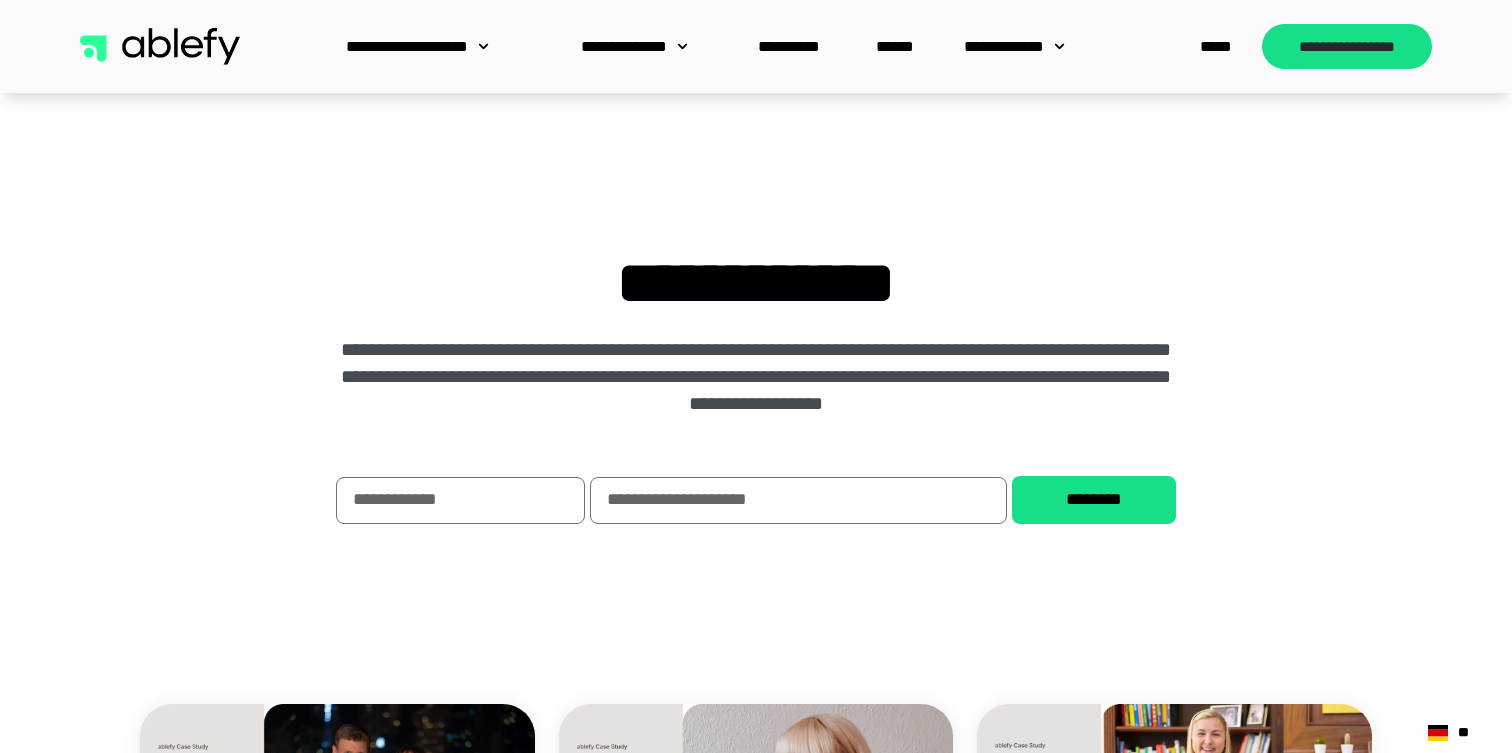 scroll, scrollTop: 0, scrollLeft: 0, axis: both 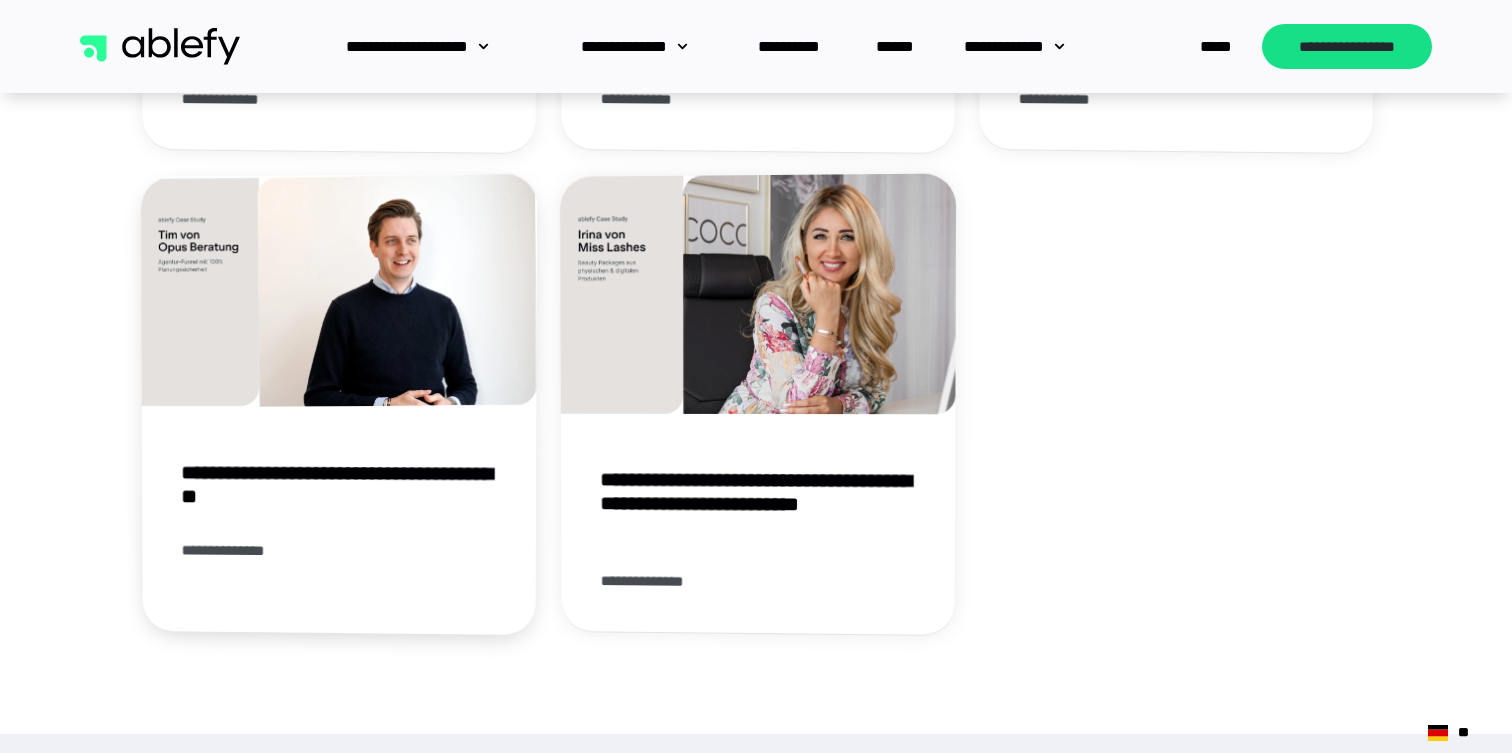 click on "**********" 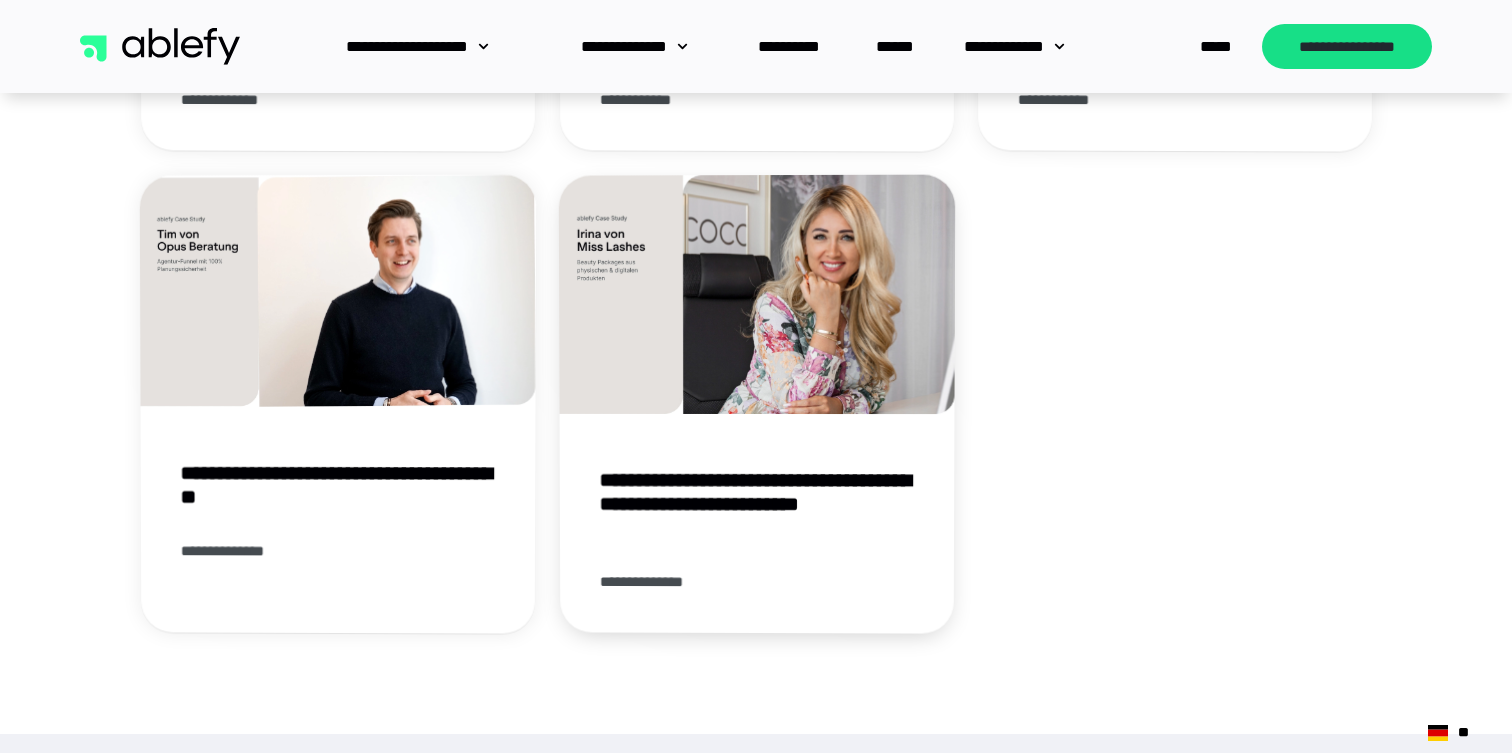 click on "**********" 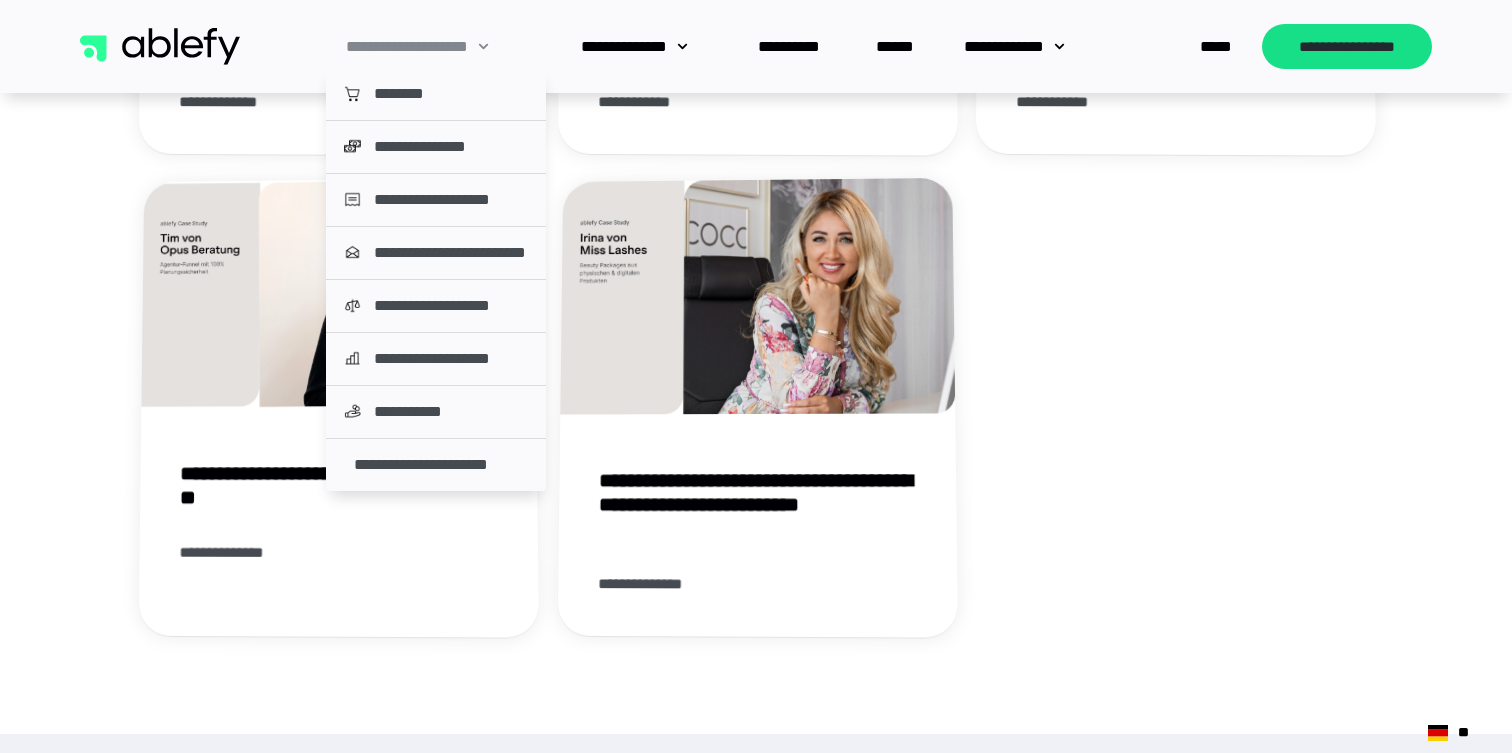 click on "**********" 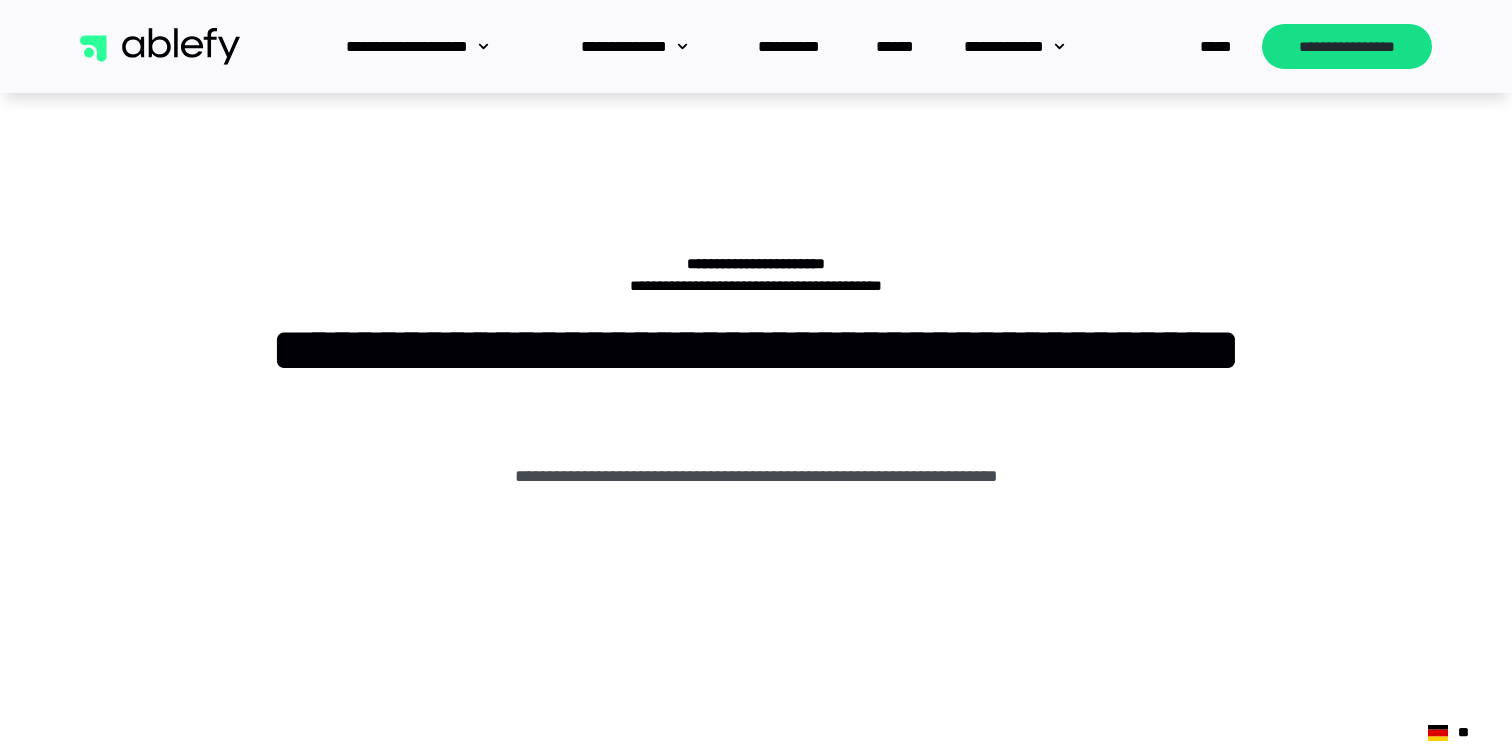 scroll, scrollTop: 0, scrollLeft: 0, axis: both 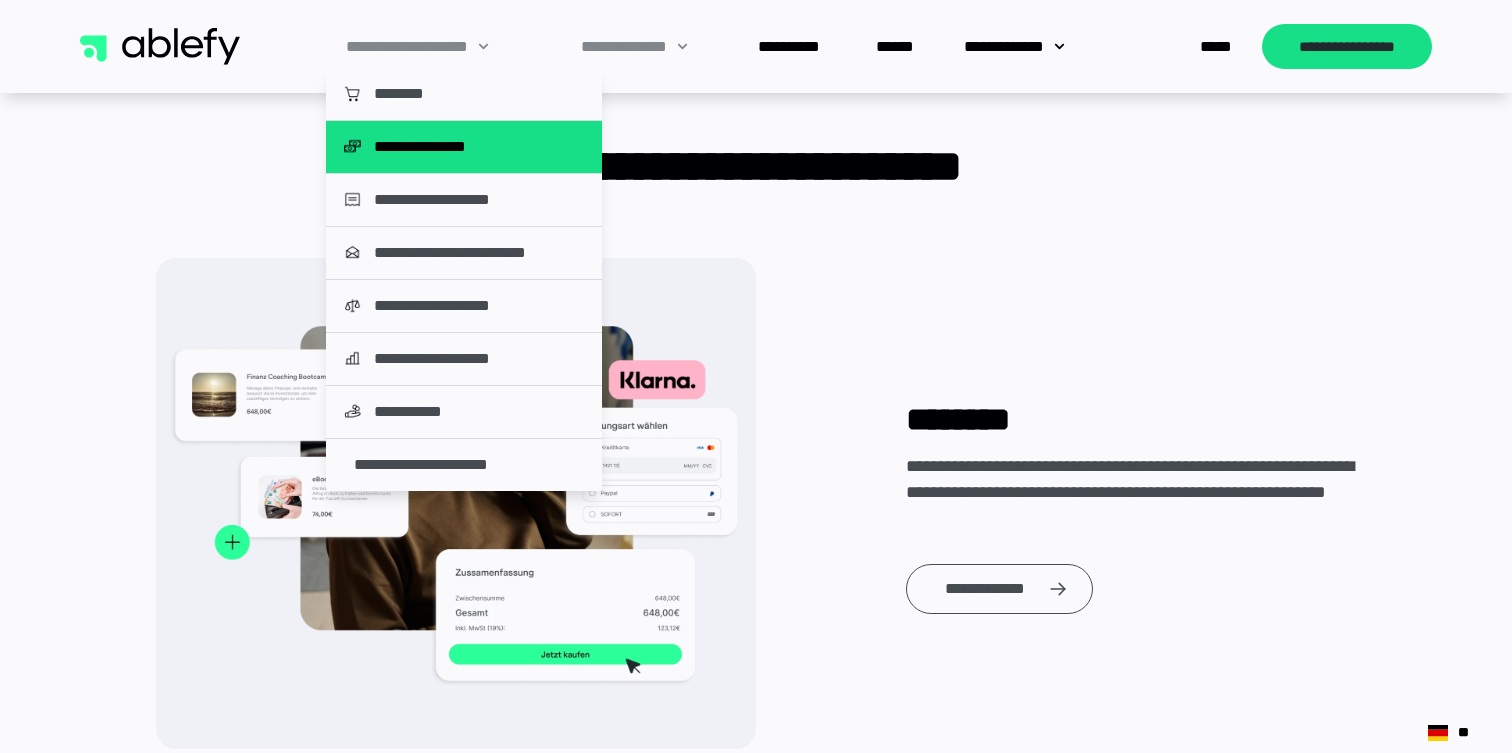 click on "**********" 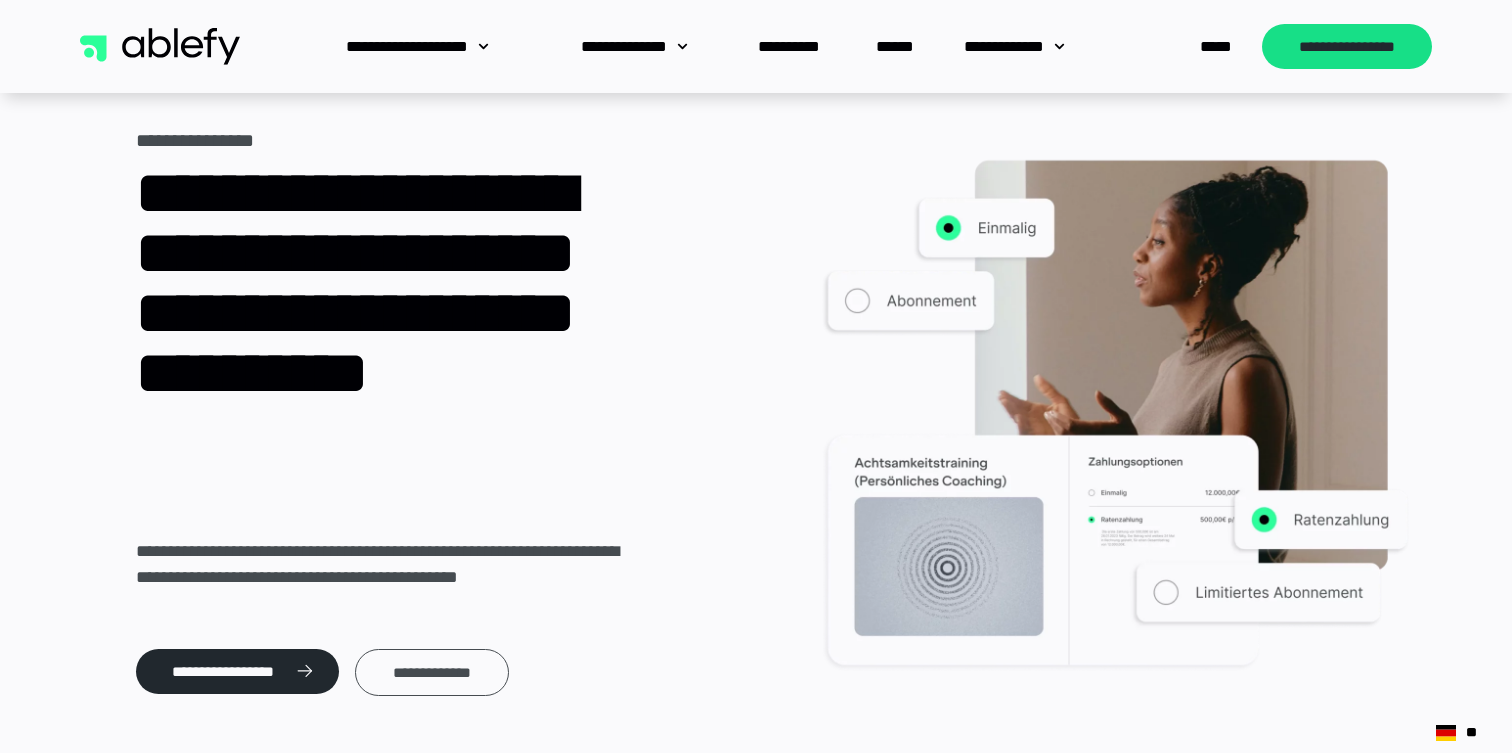 scroll, scrollTop: 0, scrollLeft: 0, axis: both 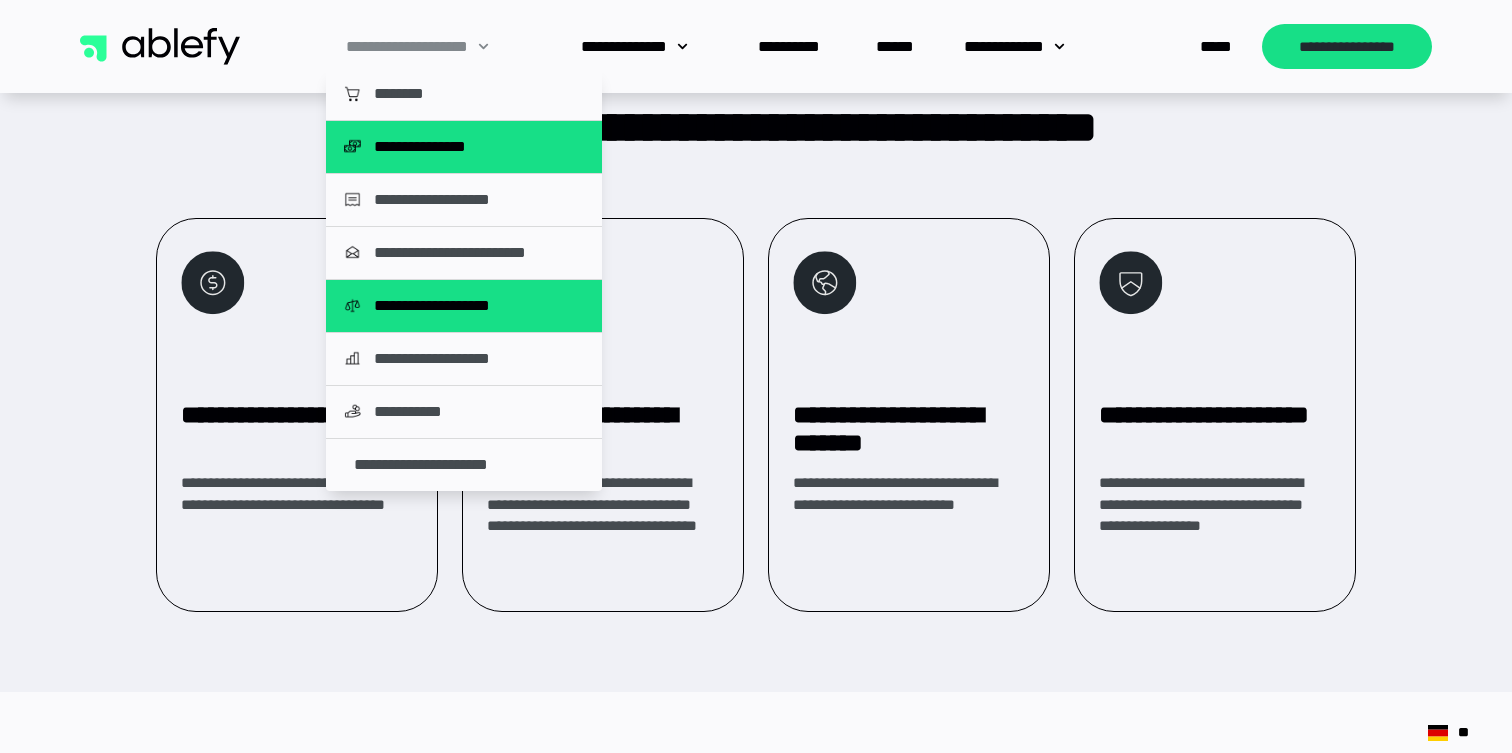 click on "**********" 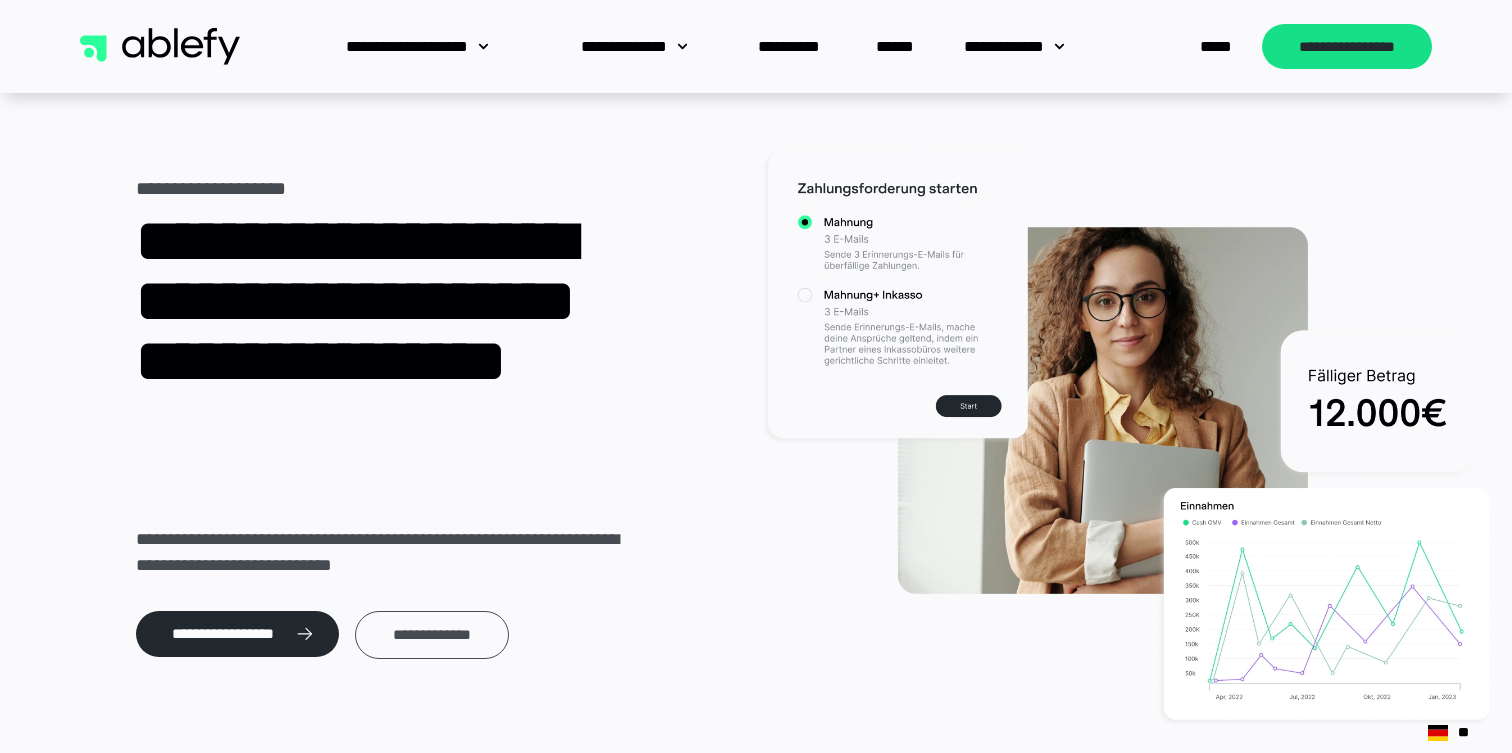 scroll, scrollTop: 0, scrollLeft: 0, axis: both 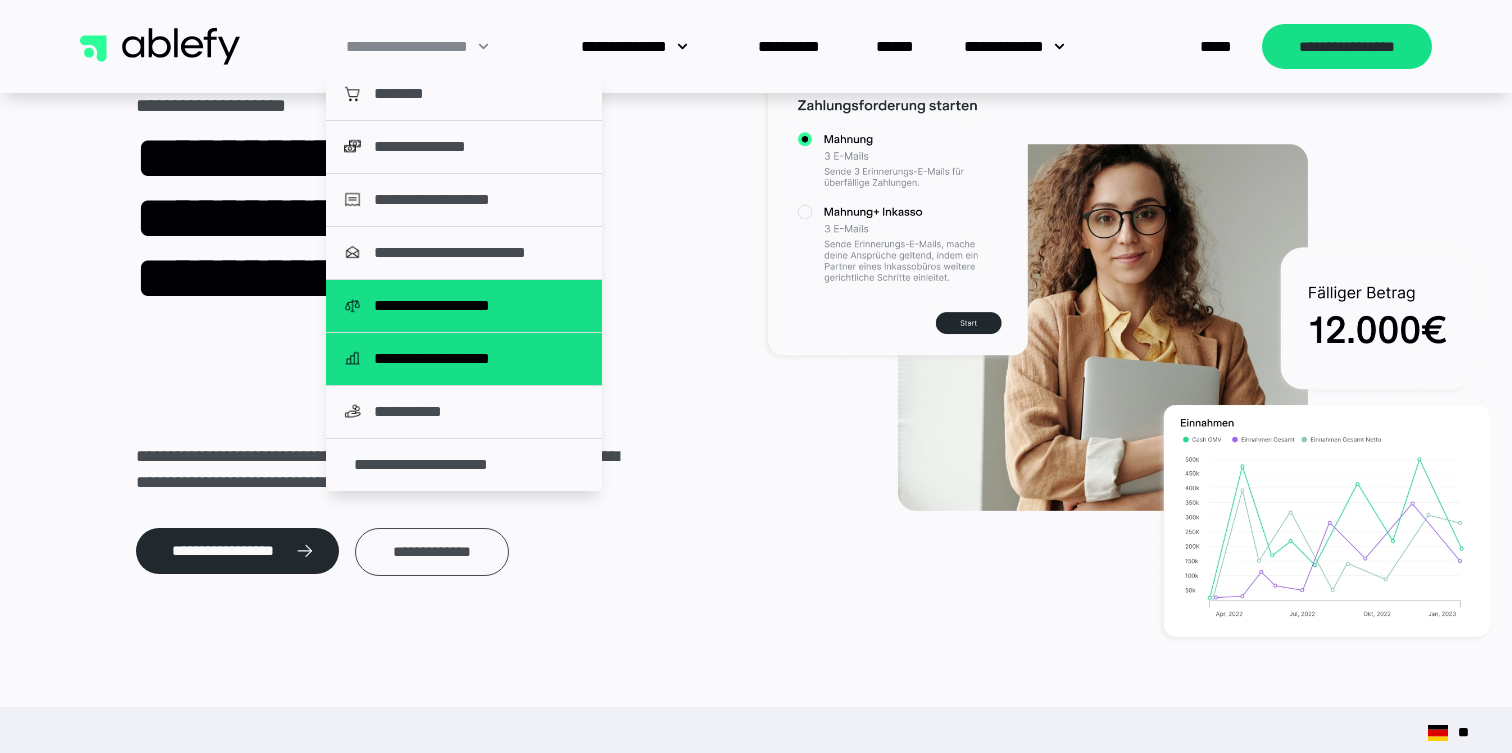 click on "**********" 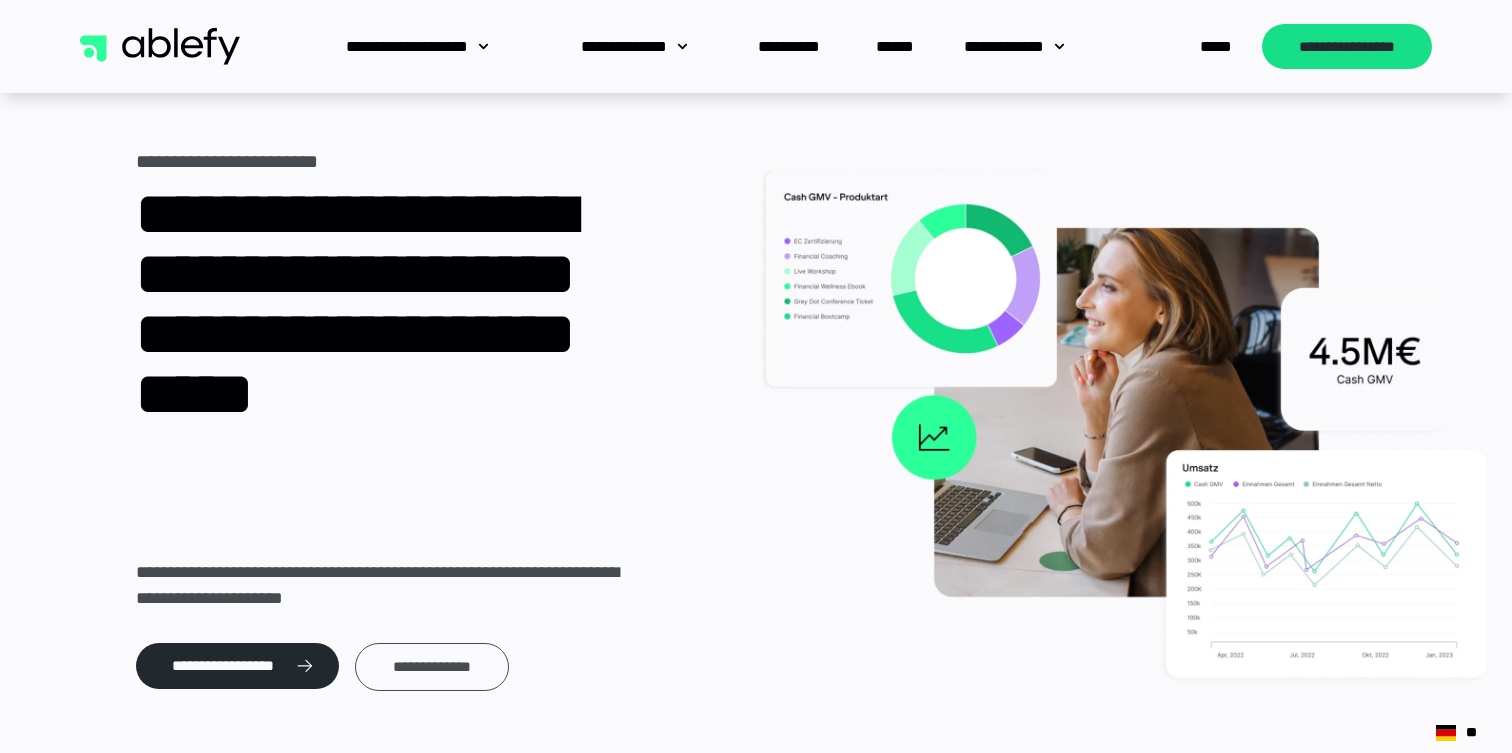 scroll, scrollTop: 0, scrollLeft: 0, axis: both 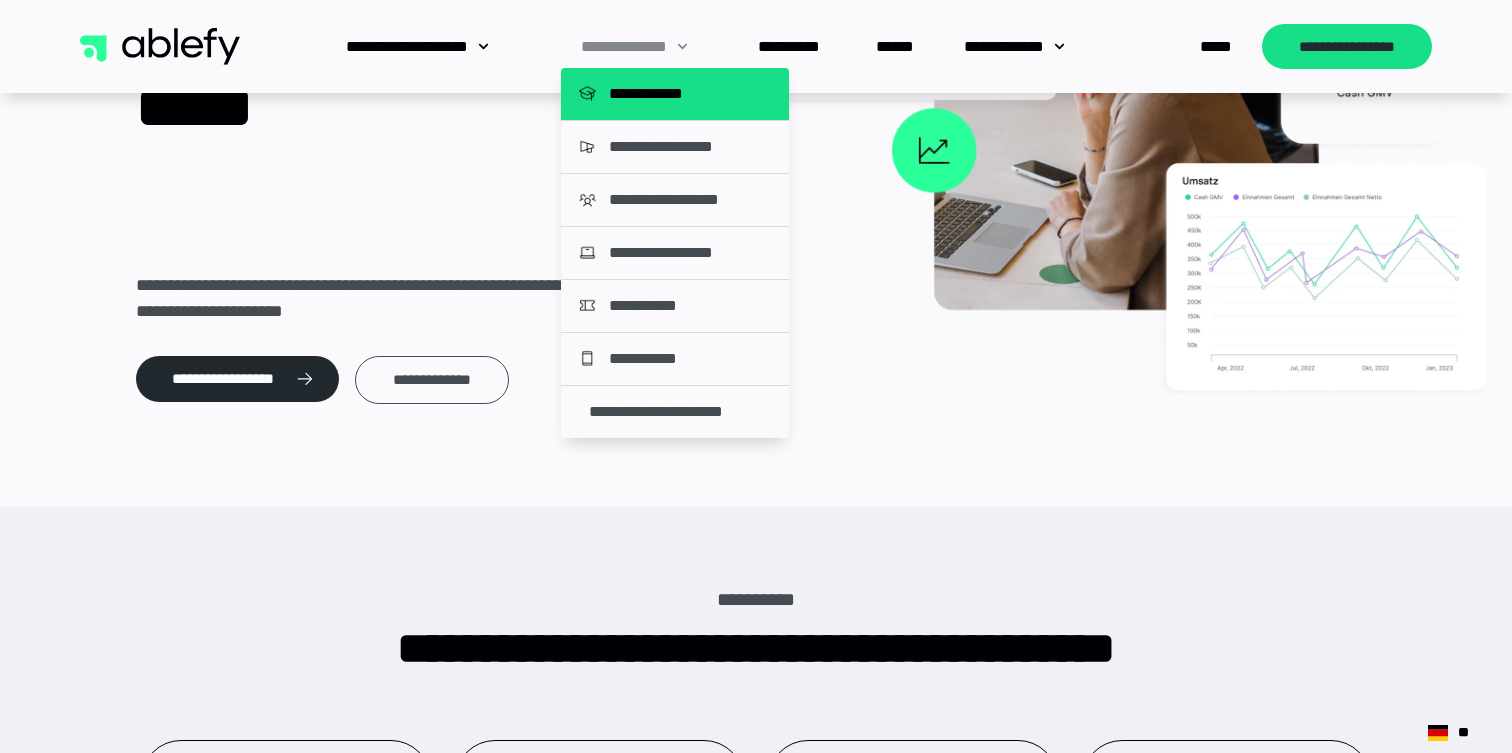 click on "**********" 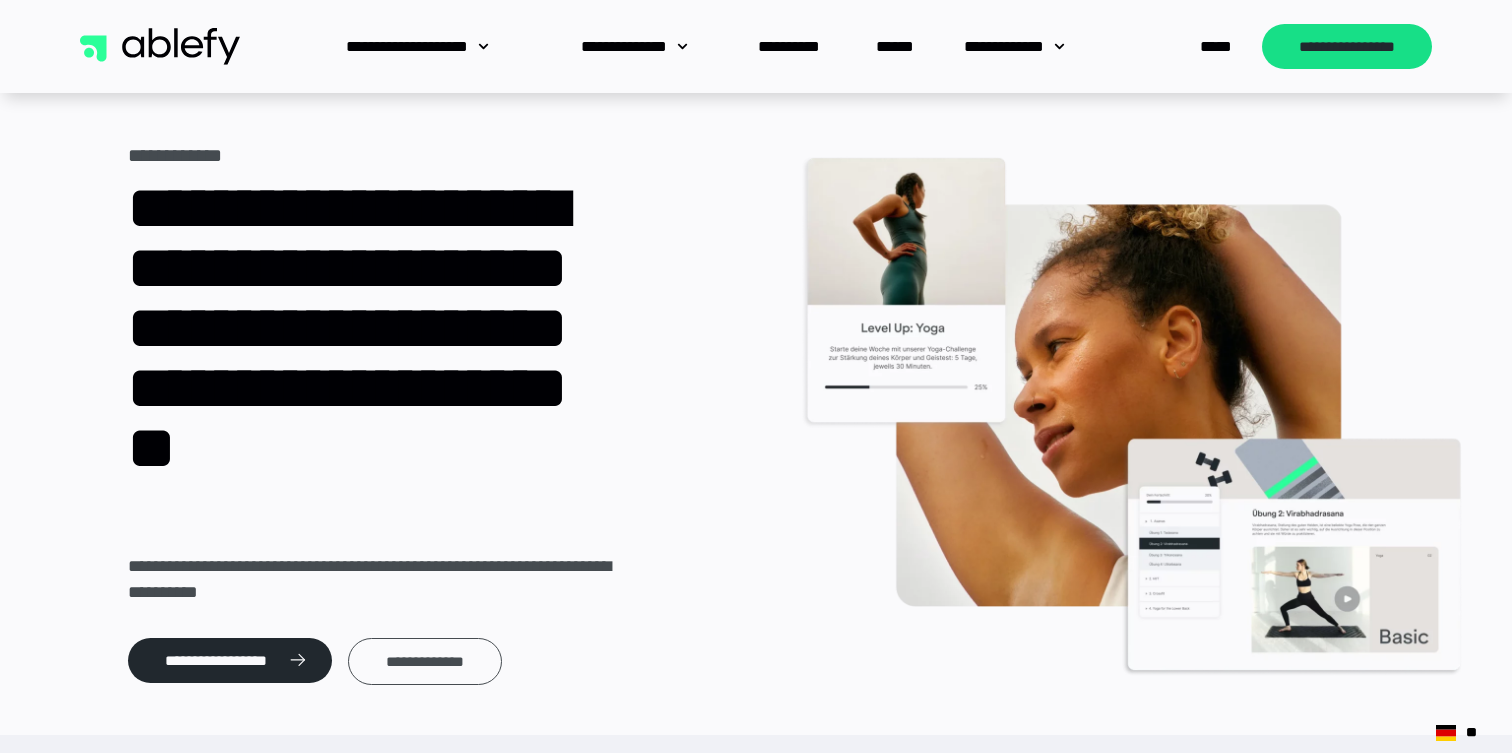 scroll, scrollTop: 0, scrollLeft: 0, axis: both 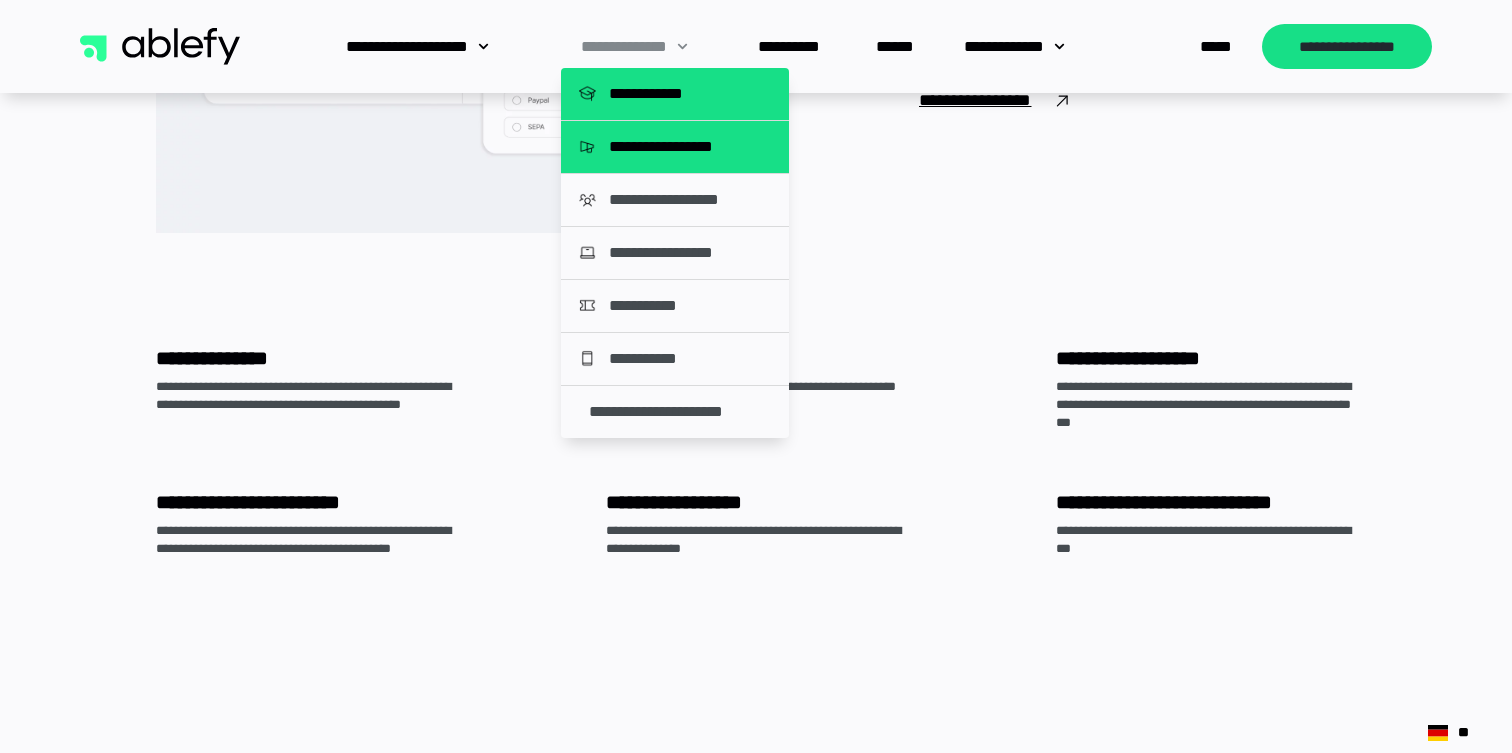 click on "**********" 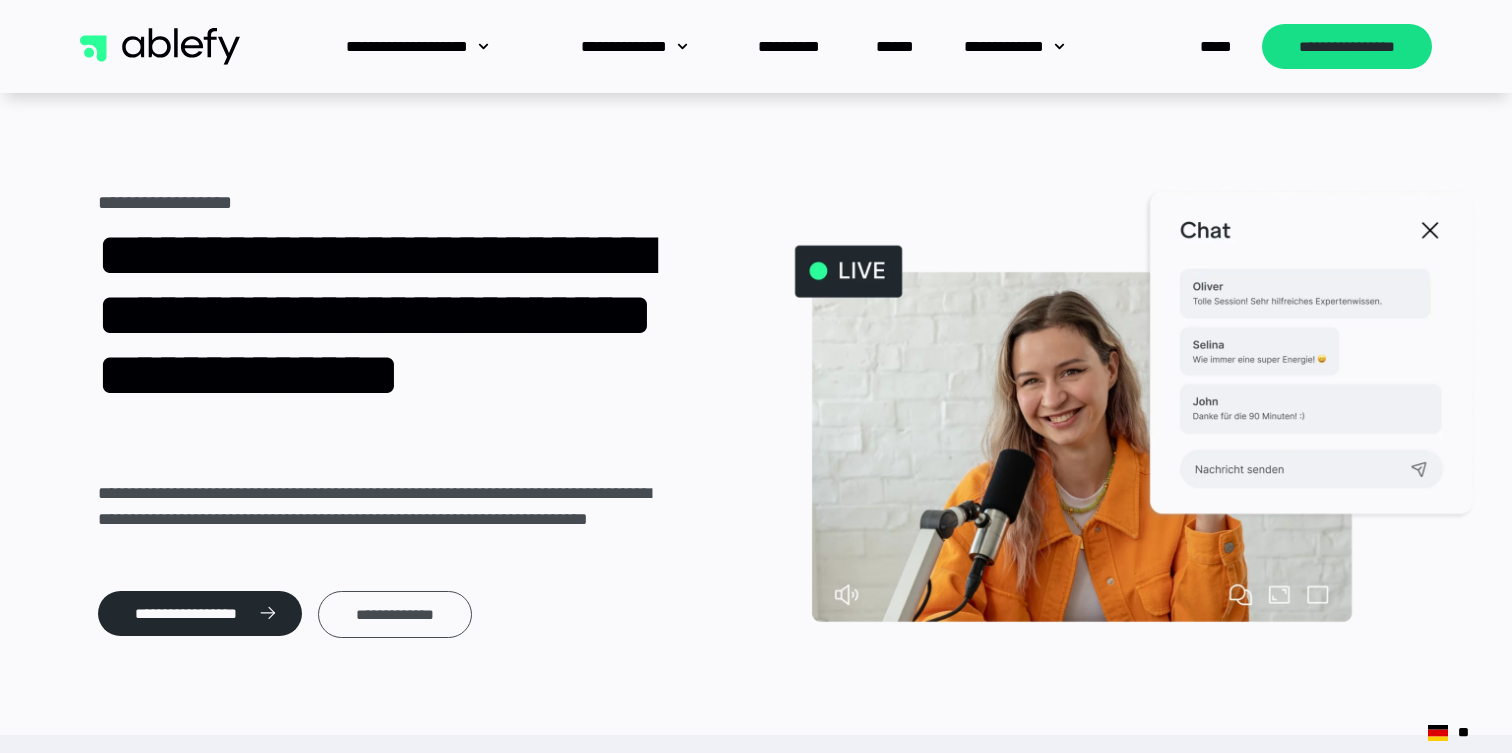 scroll, scrollTop: 0, scrollLeft: 0, axis: both 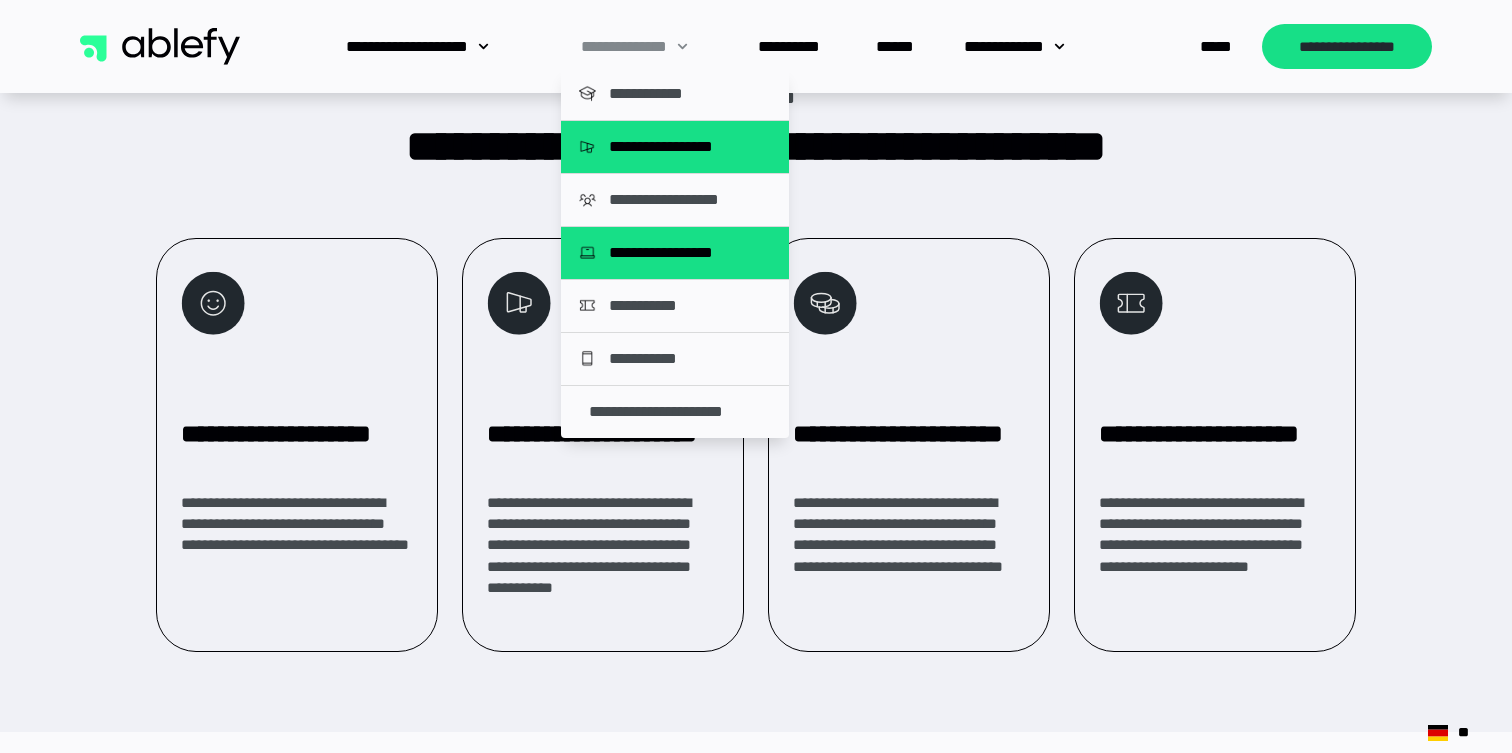click on "**********" 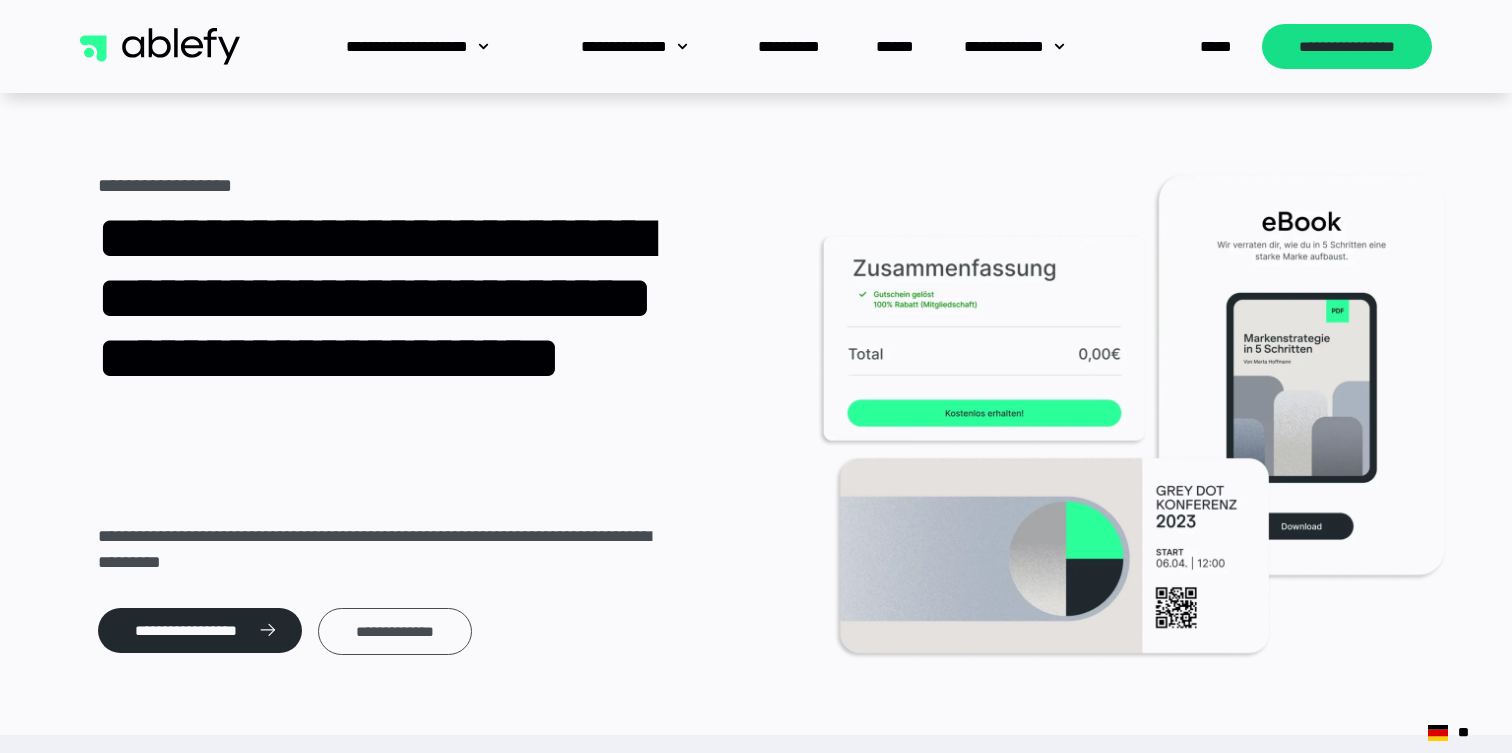 scroll, scrollTop: 0, scrollLeft: 0, axis: both 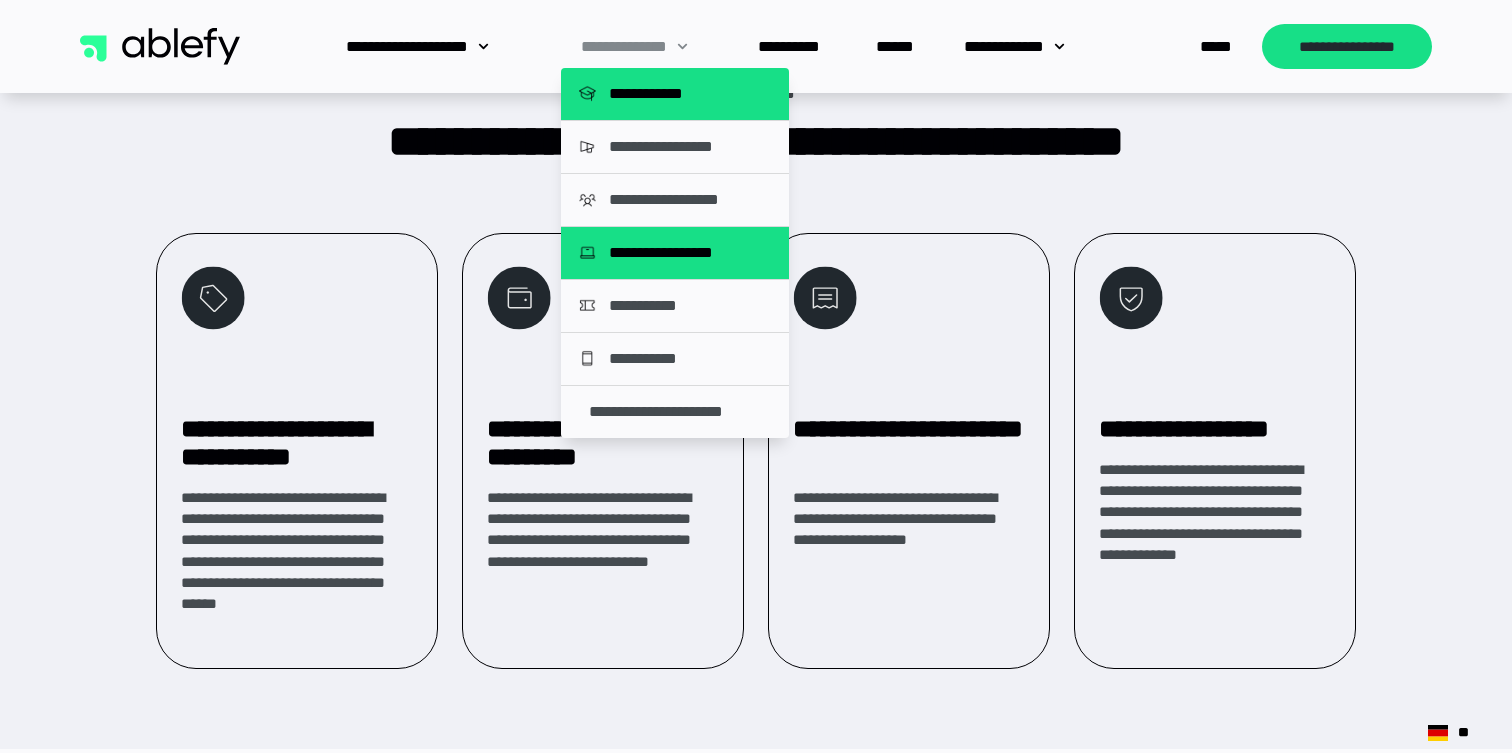 click on "**********" 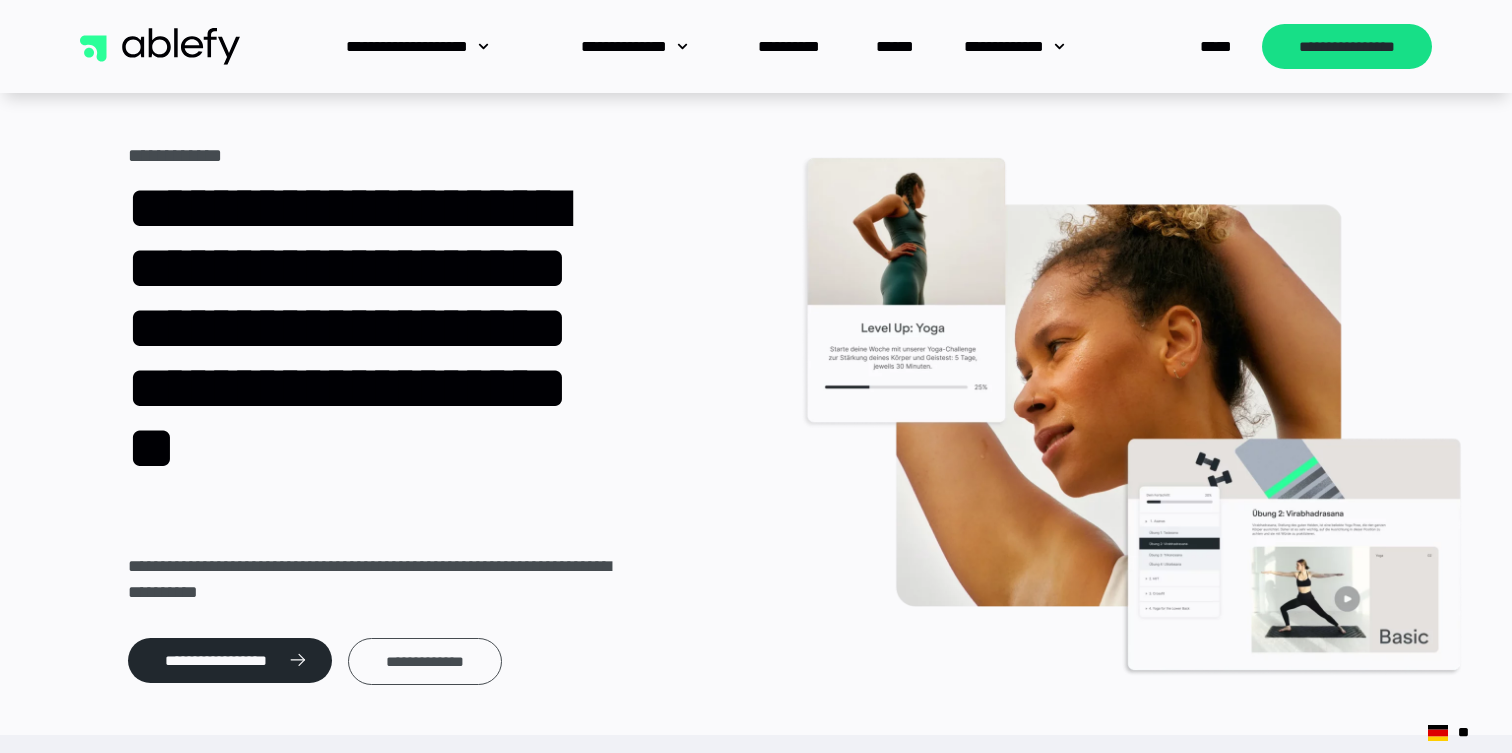 scroll, scrollTop: 0, scrollLeft: 0, axis: both 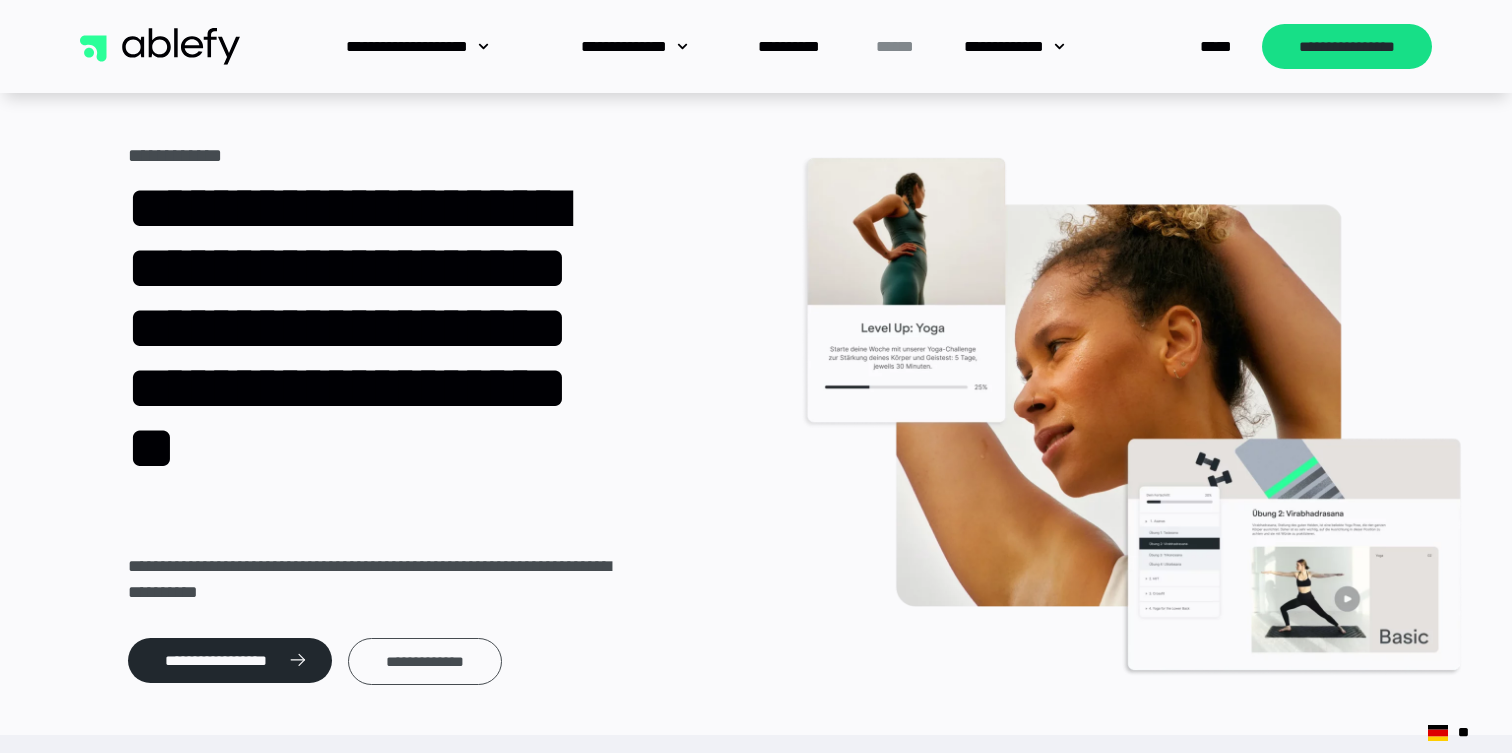 click on "******" 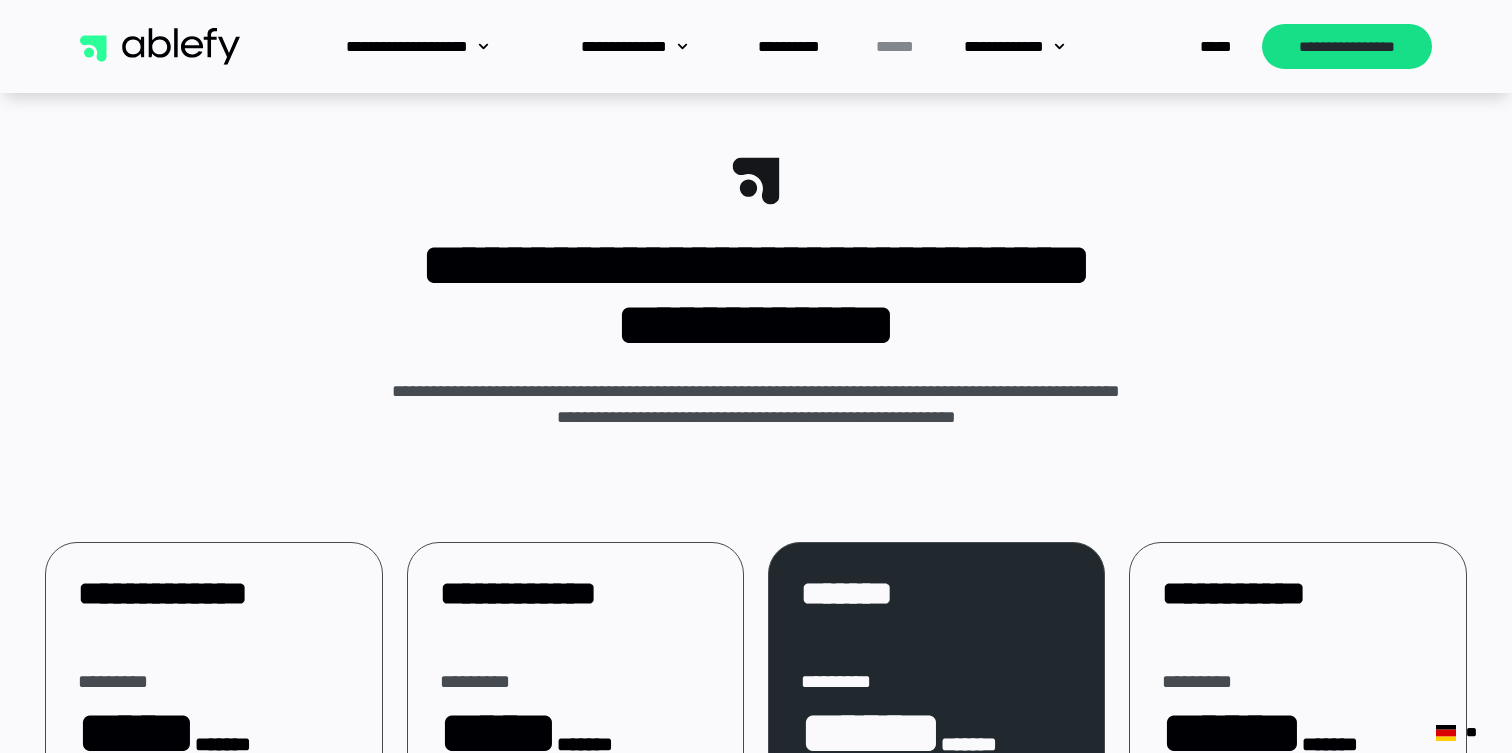 scroll, scrollTop: 0, scrollLeft: 0, axis: both 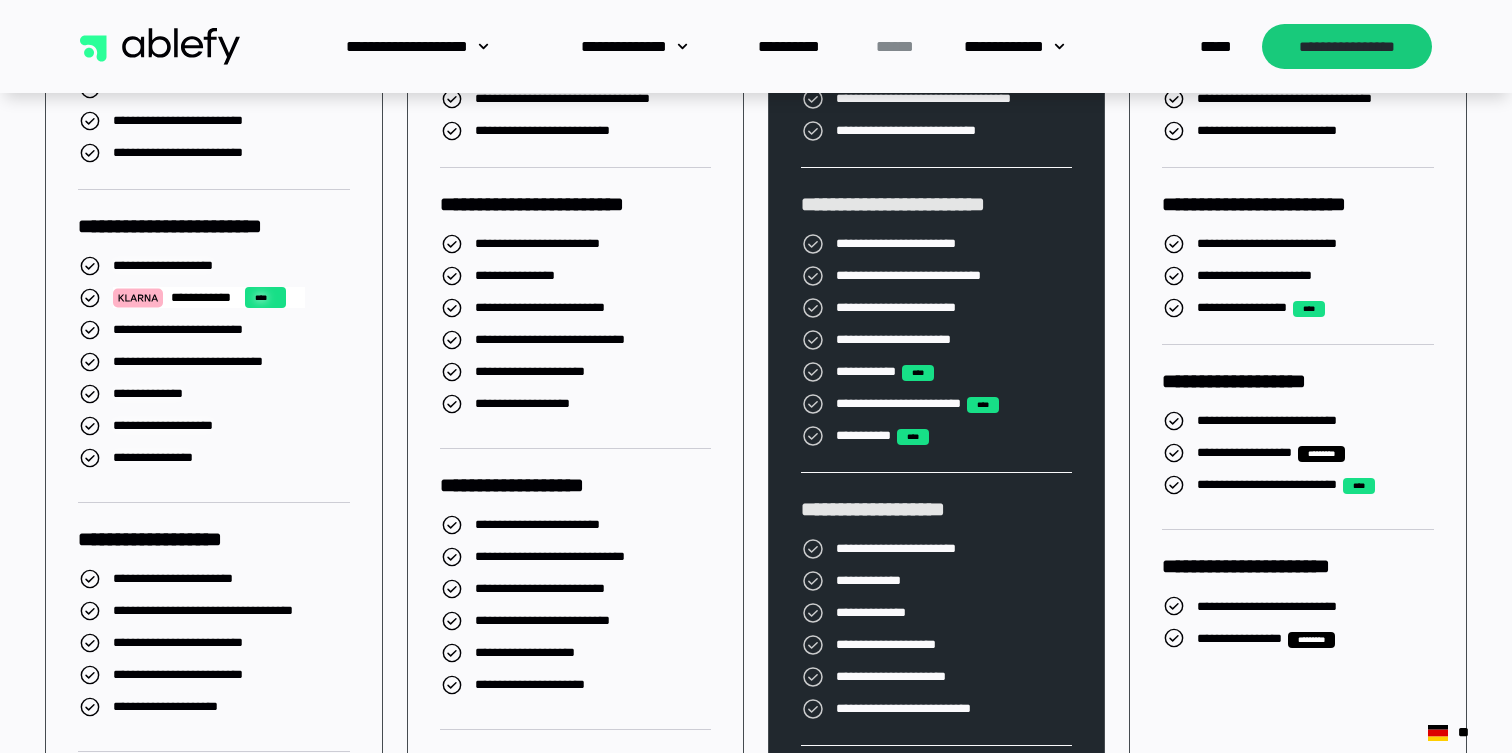 click on "**********" at bounding box center (1347, 46) 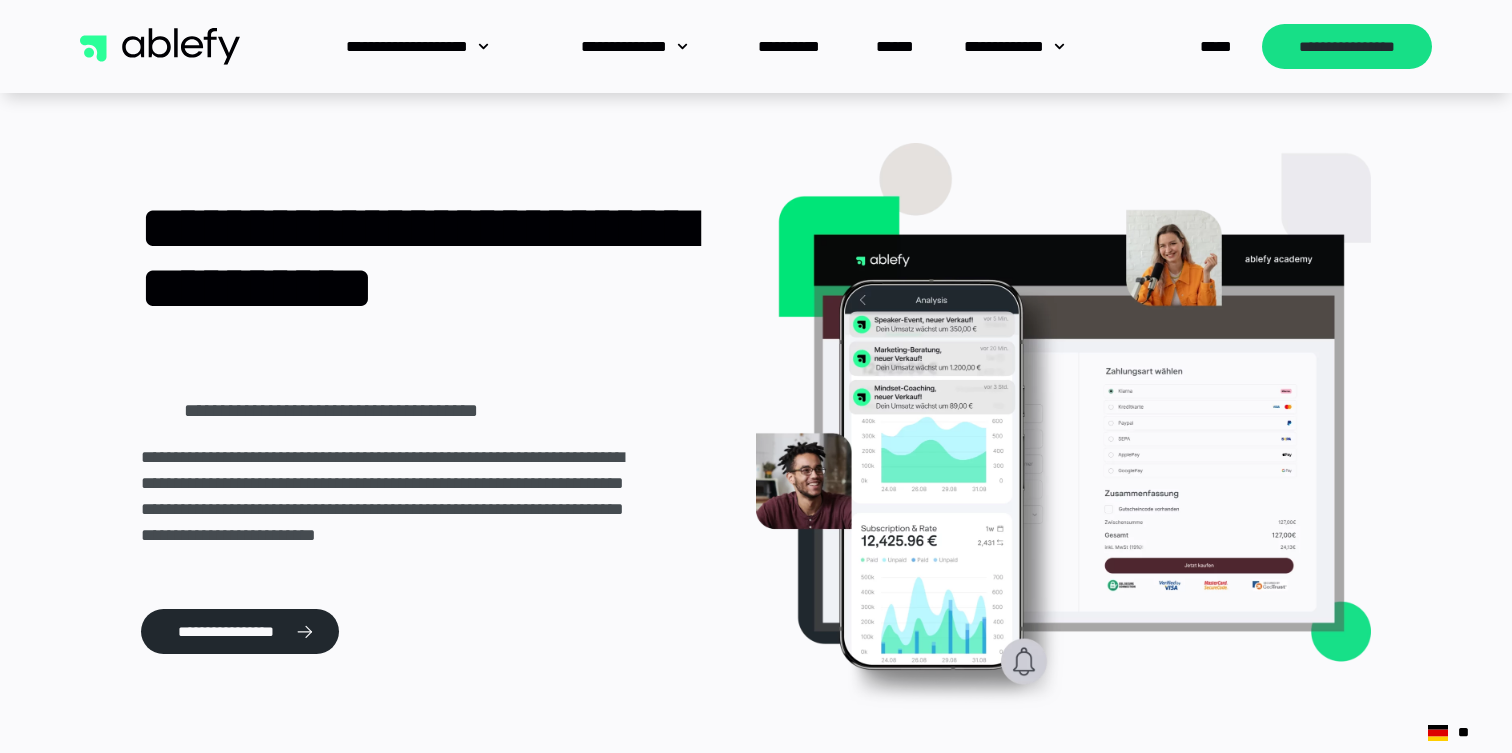 scroll, scrollTop: 0, scrollLeft: 0, axis: both 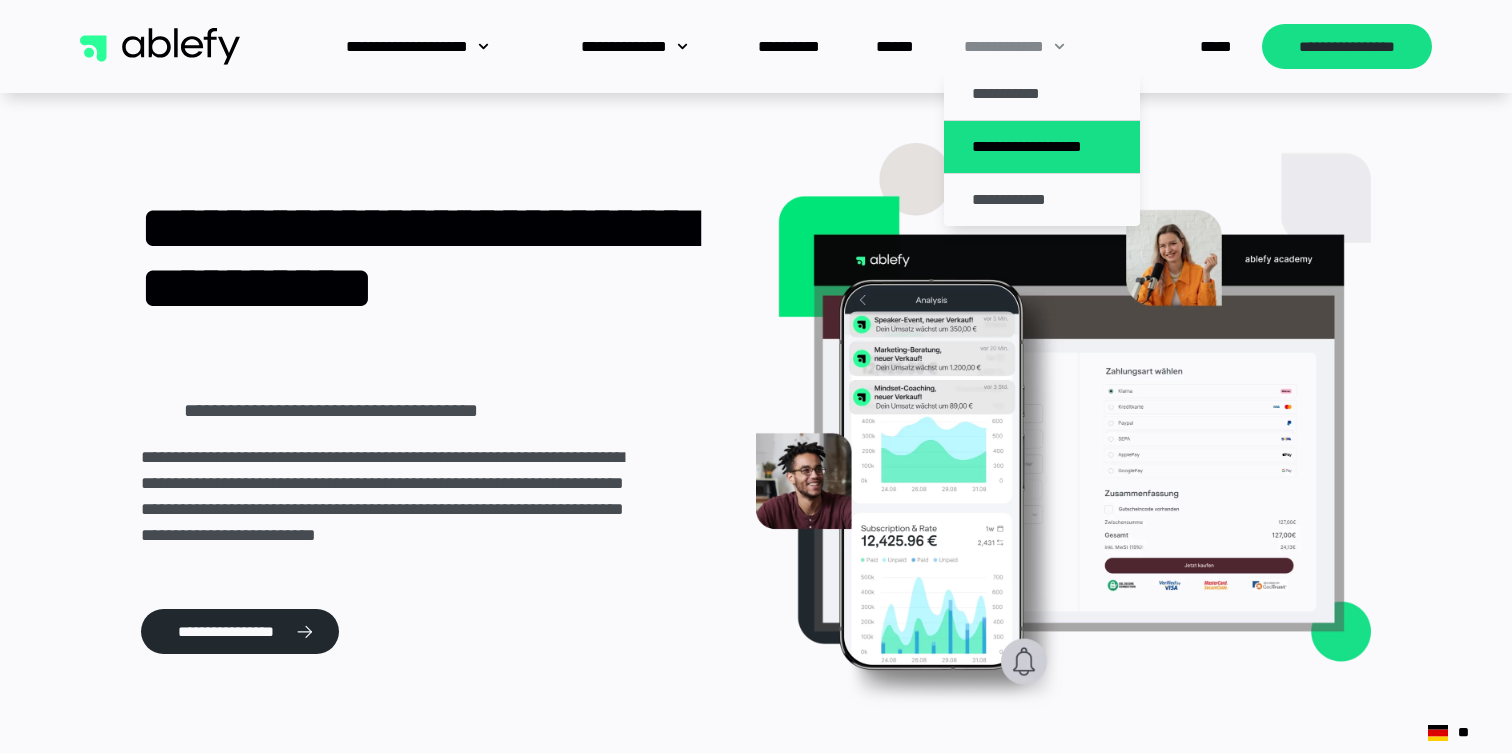 click on "**********" 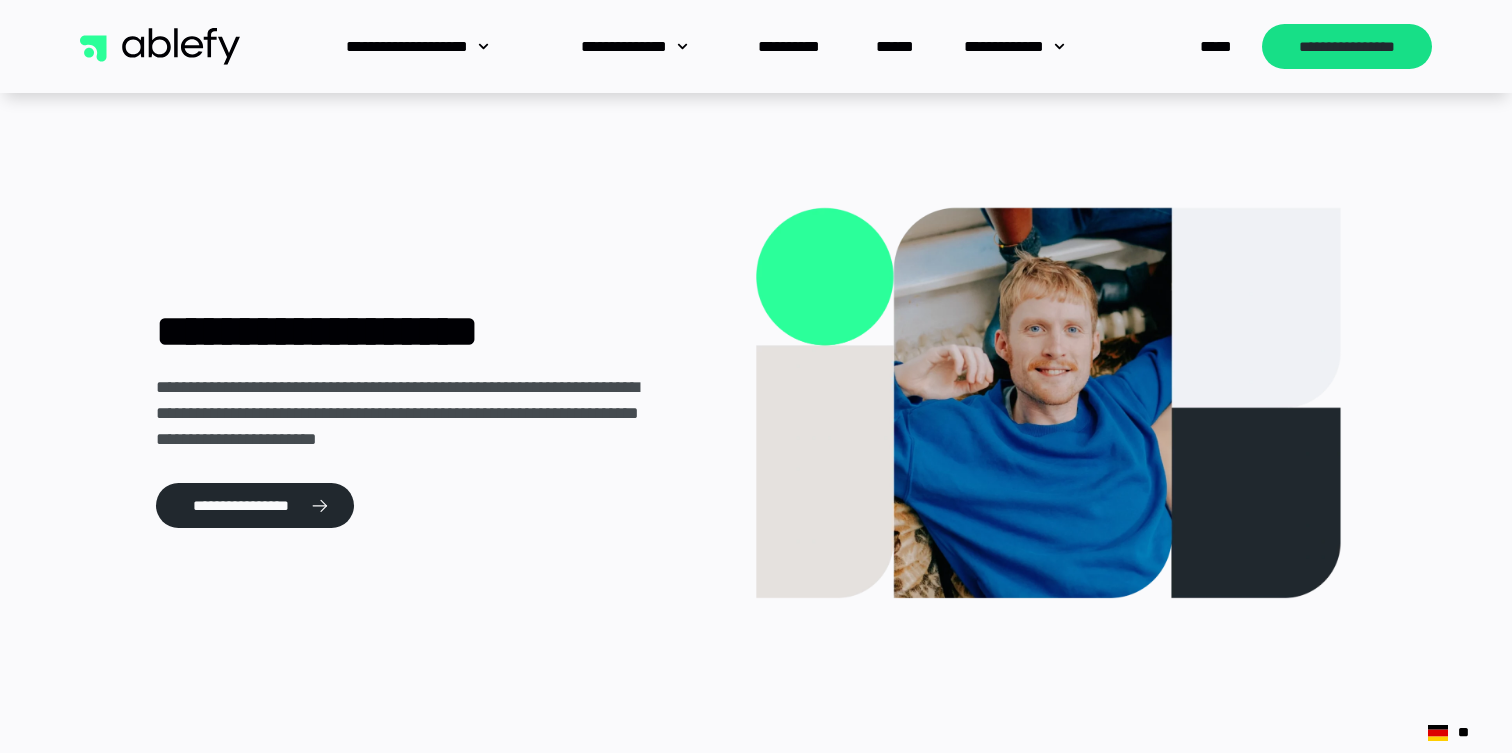 scroll, scrollTop: 0, scrollLeft: 0, axis: both 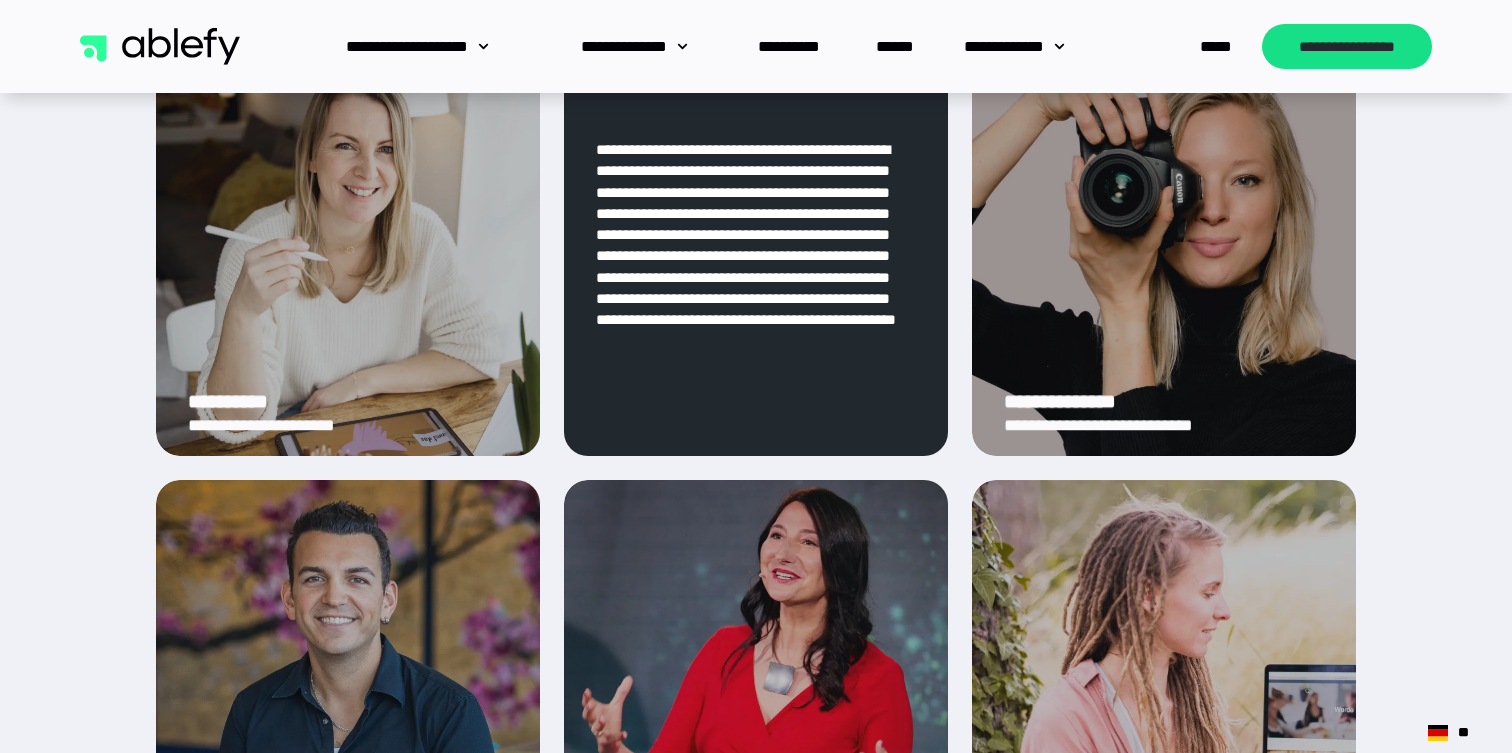 click on "**********" at bounding box center [756, 256] 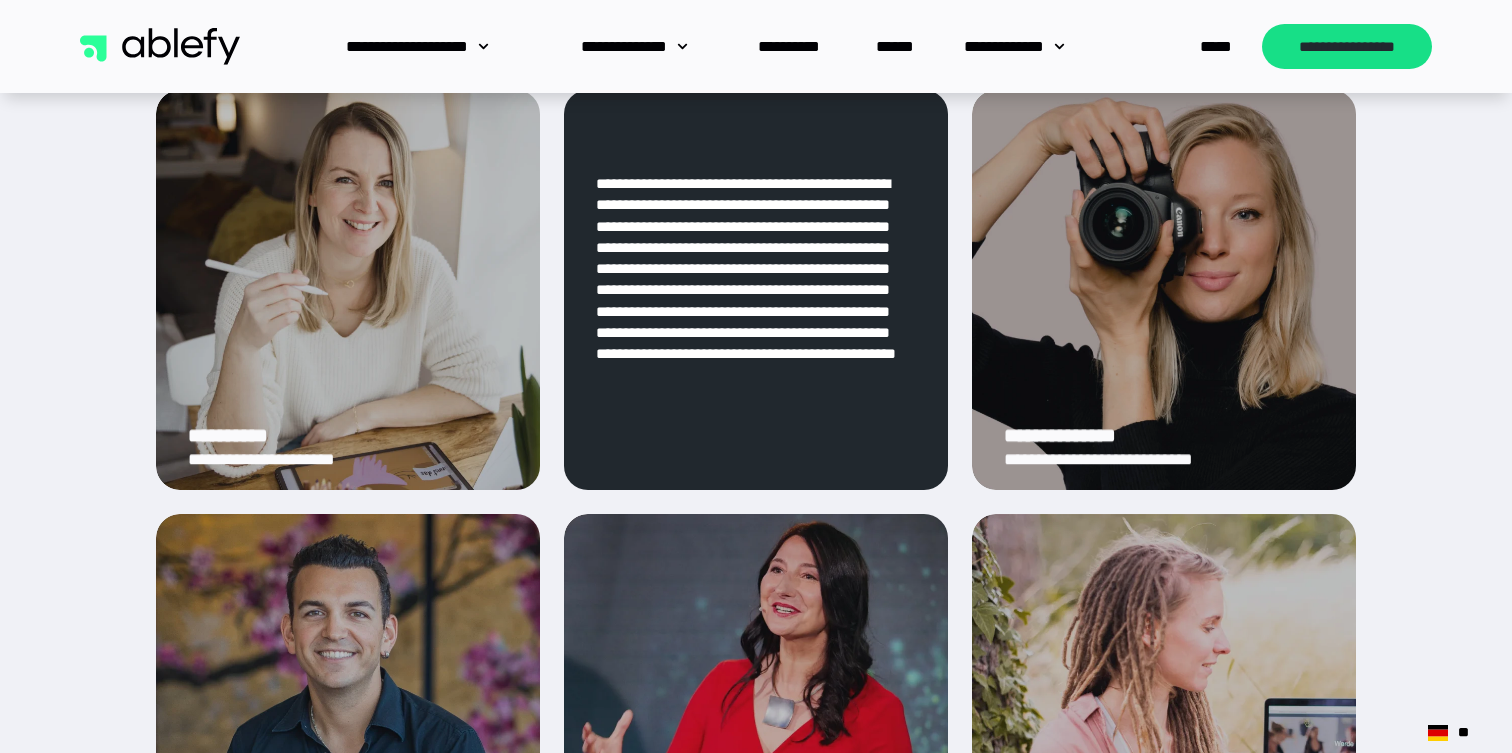 scroll, scrollTop: 3323, scrollLeft: 0, axis: vertical 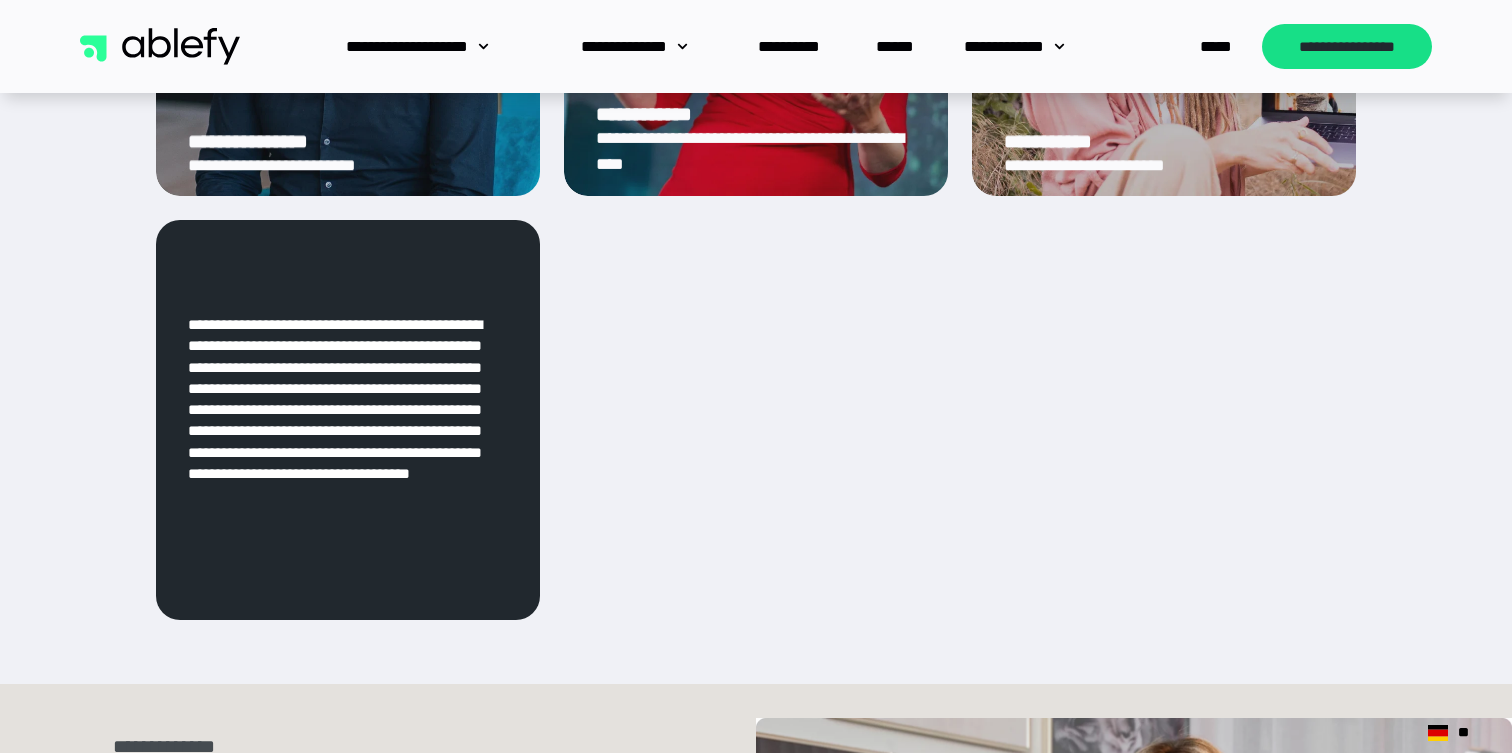 click on "**********" at bounding box center (348, 420) 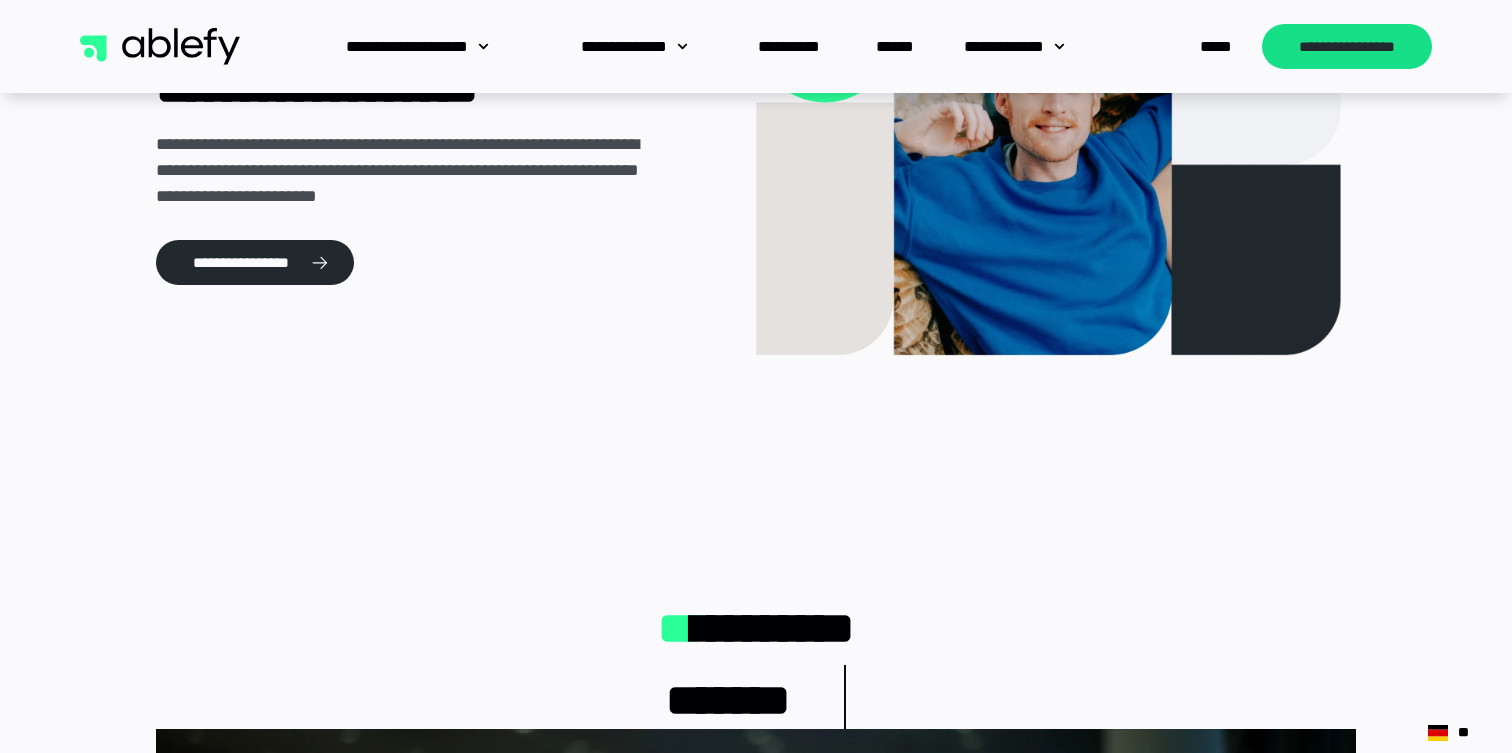 scroll, scrollTop: 0, scrollLeft: 0, axis: both 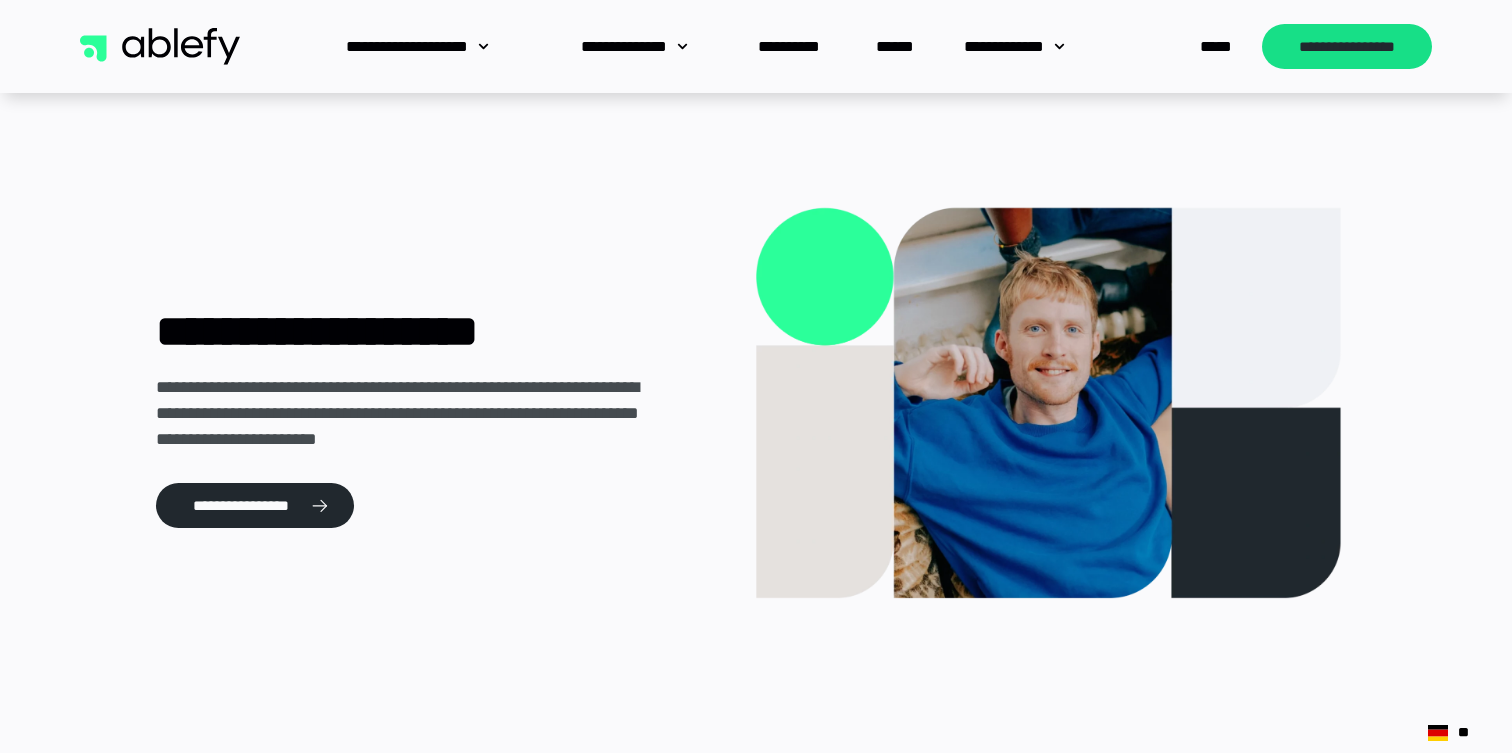 click on "*****" at bounding box center (1216, 46) 